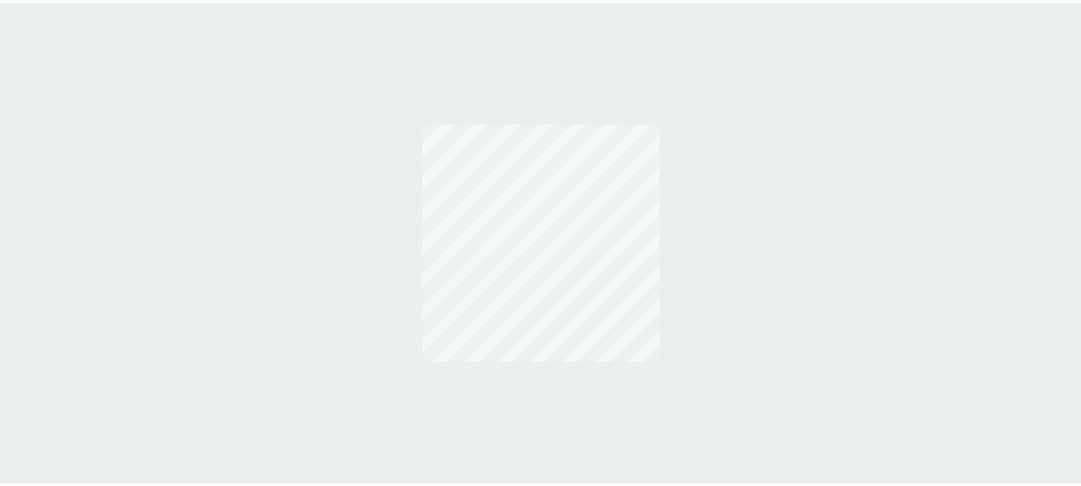 scroll, scrollTop: 0, scrollLeft: 0, axis: both 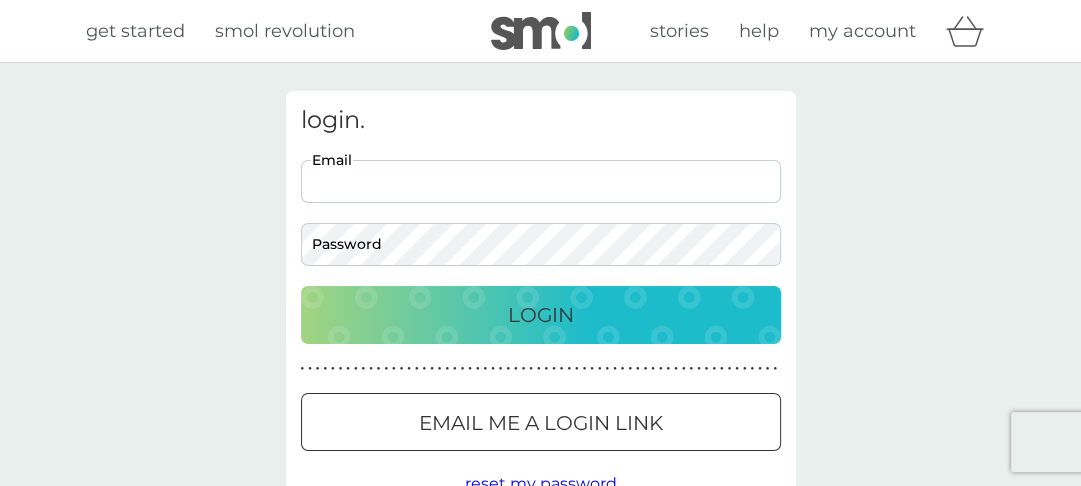 click on "Email" at bounding box center [541, 181] 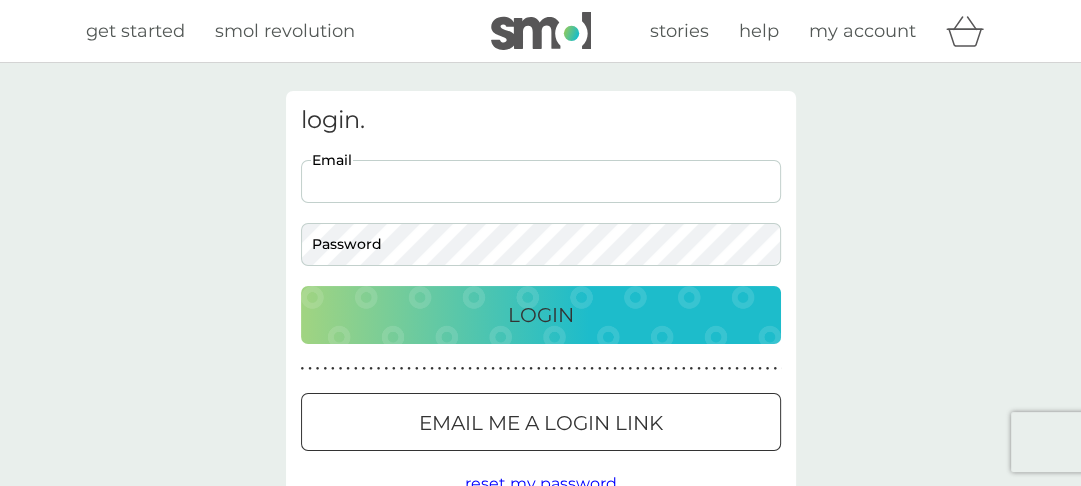 type on "[EMAIL_ADDRESS][DOMAIN_NAME]" 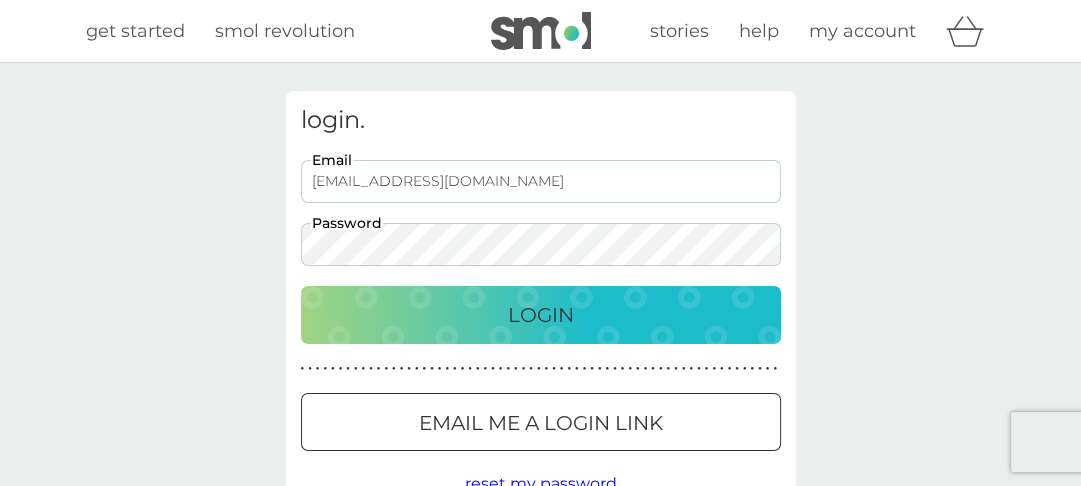 click on "Login" at bounding box center [541, 315] 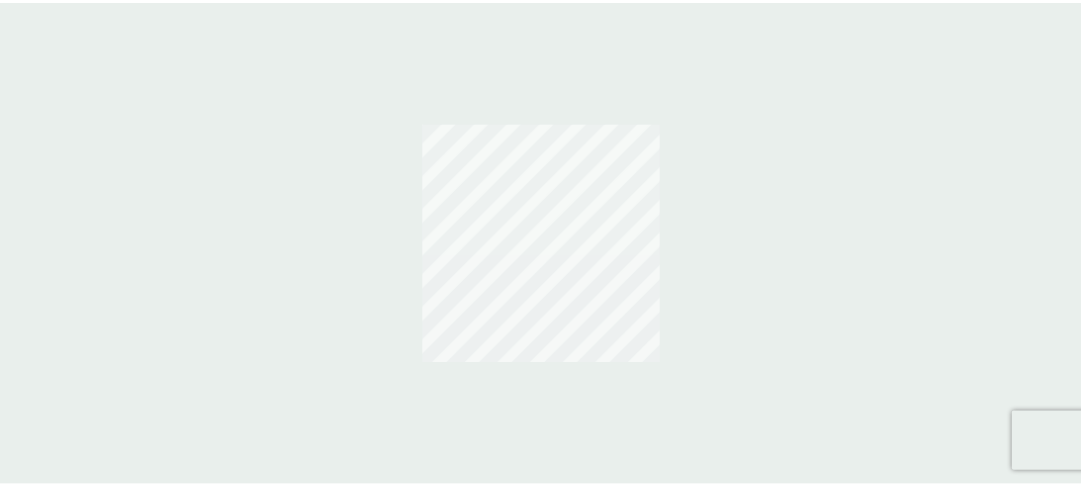 scroll, scrollTop: 0, scrollLeft: 0, axis: both 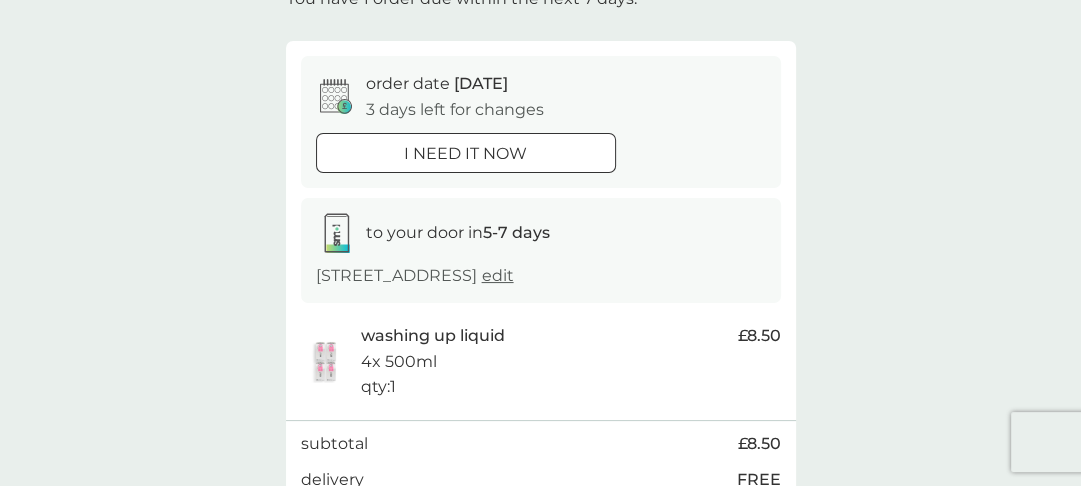 click on "edit" at bounding box center [498, 275] 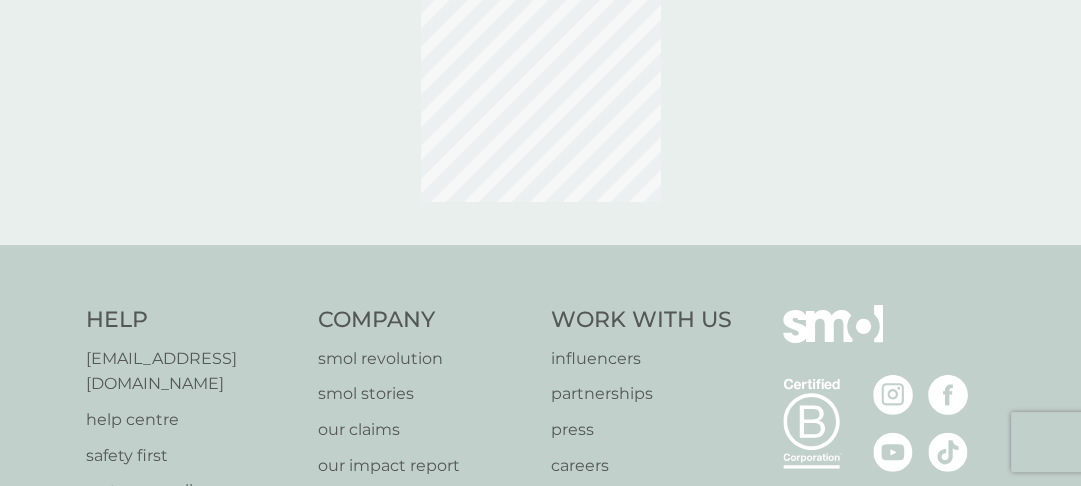 scroll, scrollTop: 0, scrollLeft: 0, axis: both 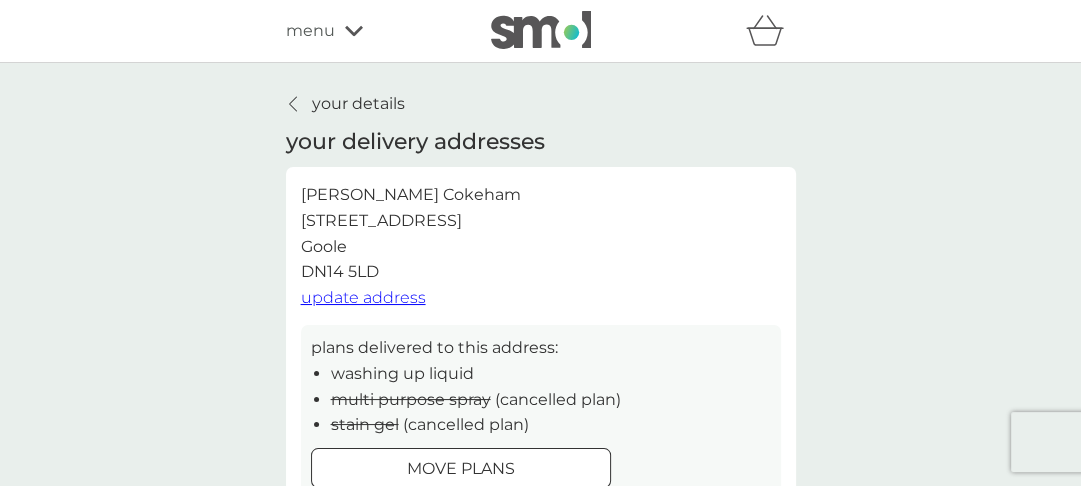 click on "update address" at bounding box center [363, 297] 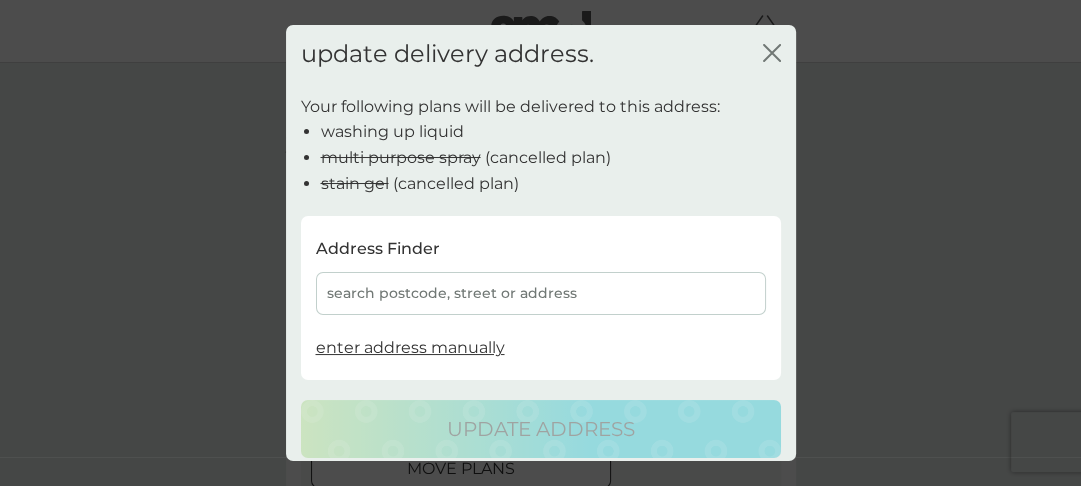 click on "search postcode, street or address" at bounding box center [541, 293] 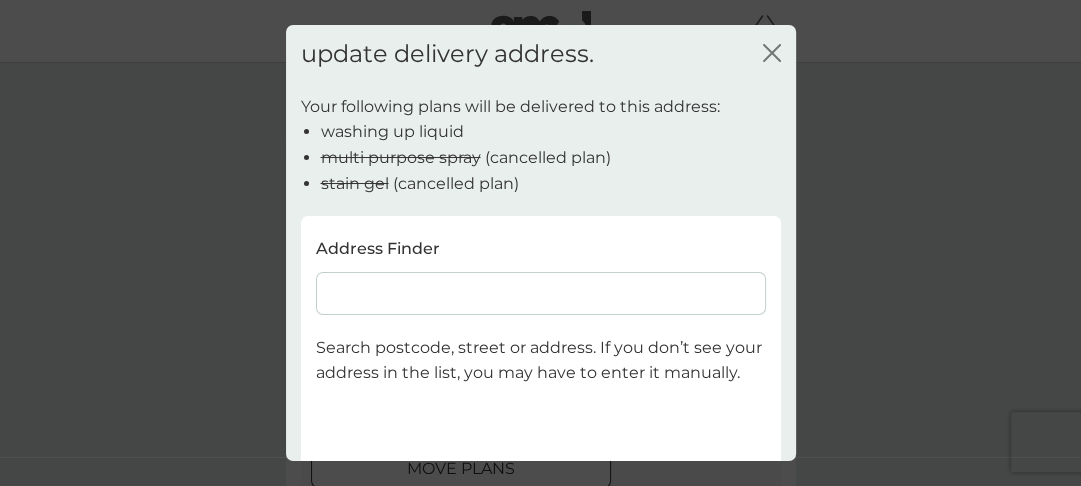 click at bounding box center [541, 293] 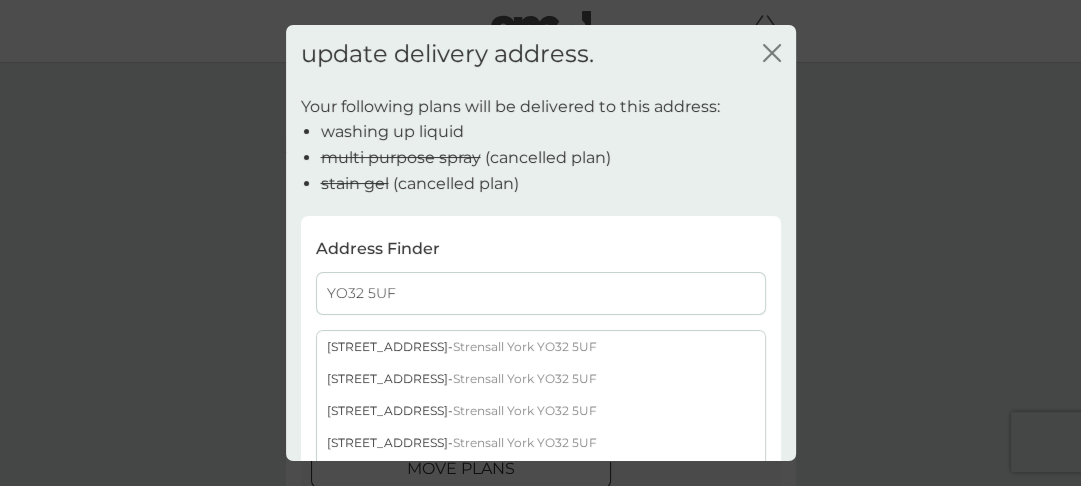 type on "YO32 5UF" 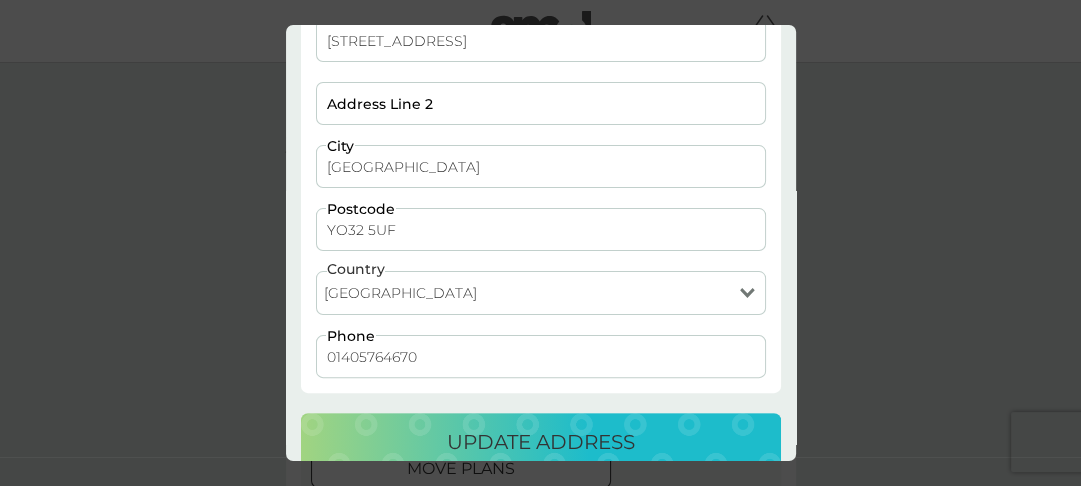 scroll, scrollTop: 372, scrollLeft: 0, axis: vertical 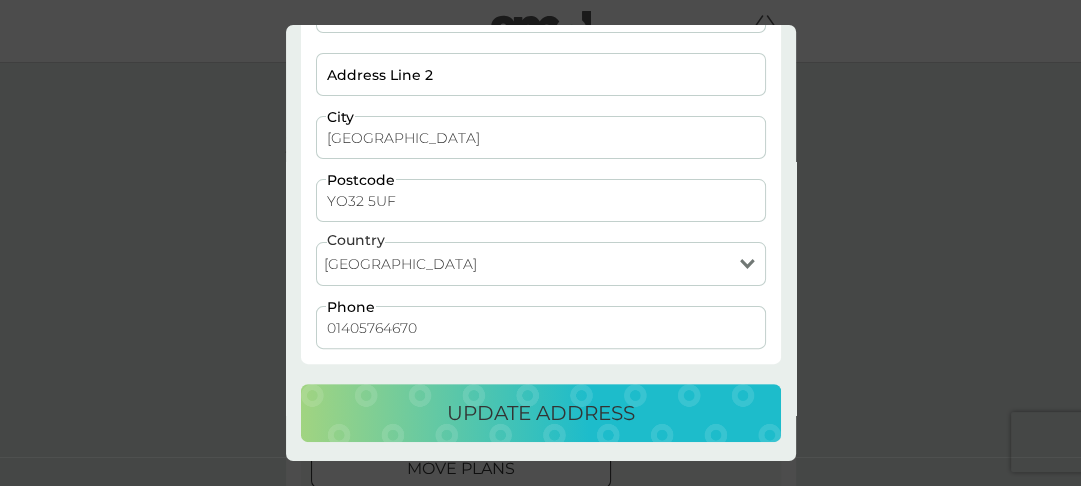 click on "01405764670" at bounding box center [541, 327] 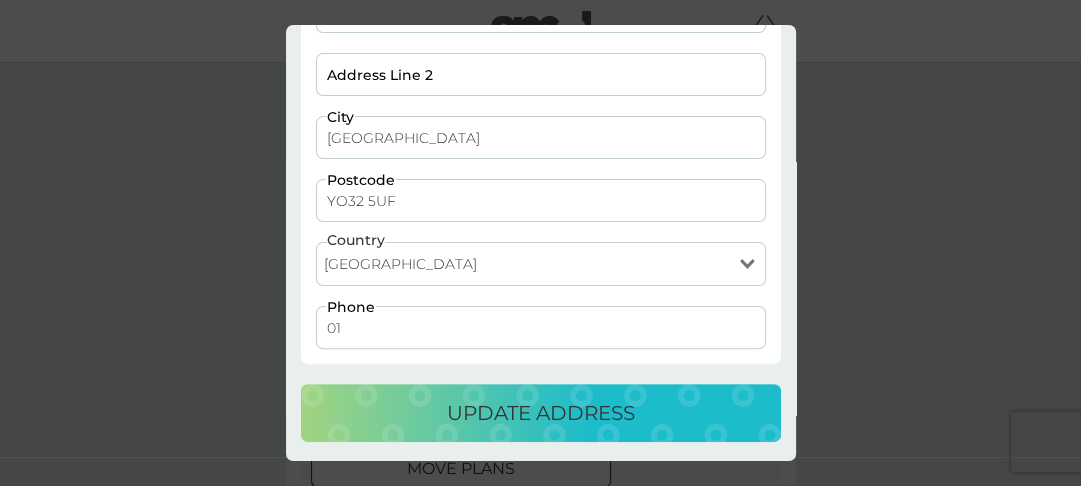 type on "0" 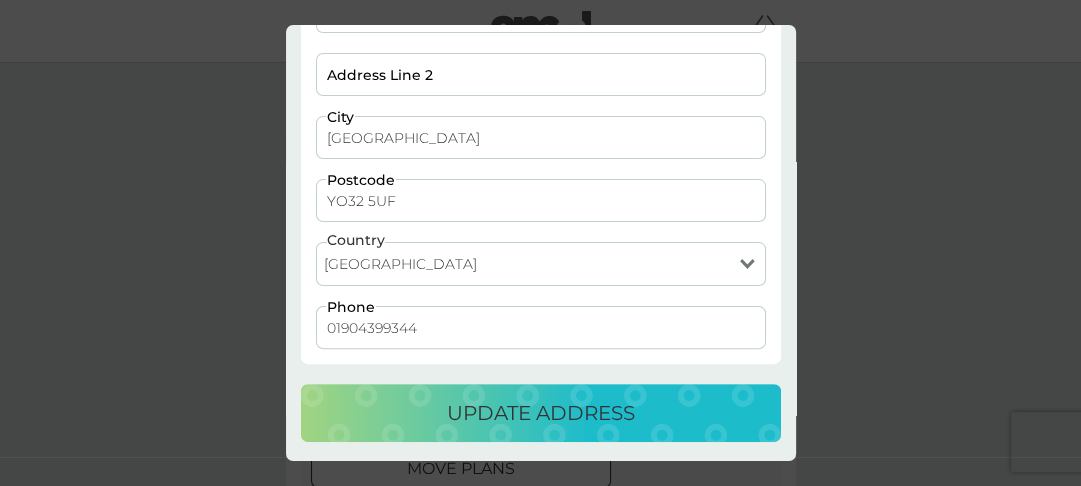 type on "01904399344" 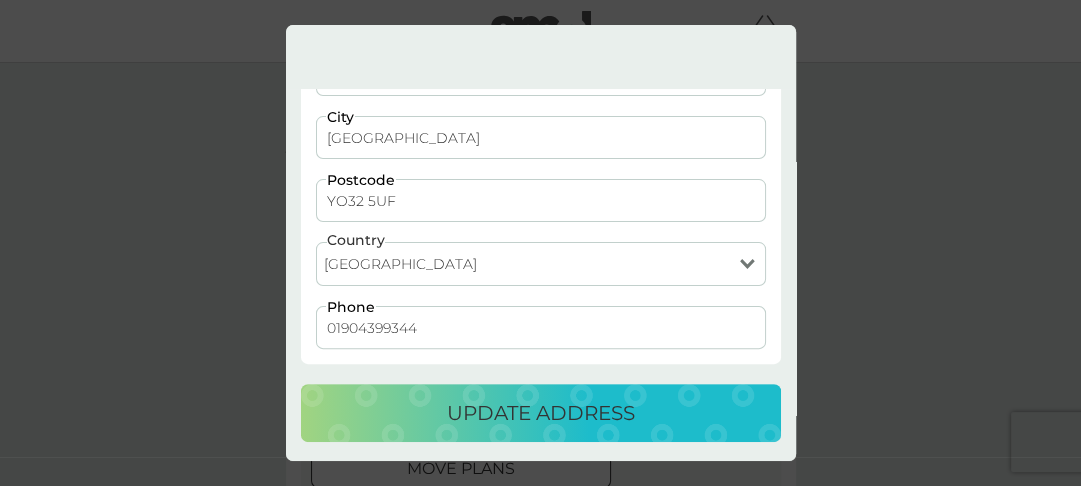 scroll, scrollTop: 0, scrollLeft: 0, axis: both 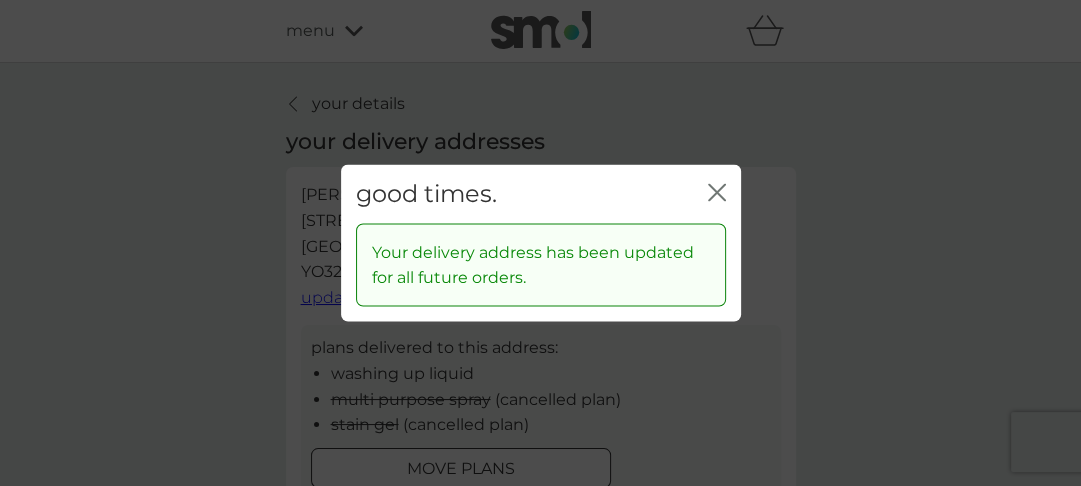 click on "close" 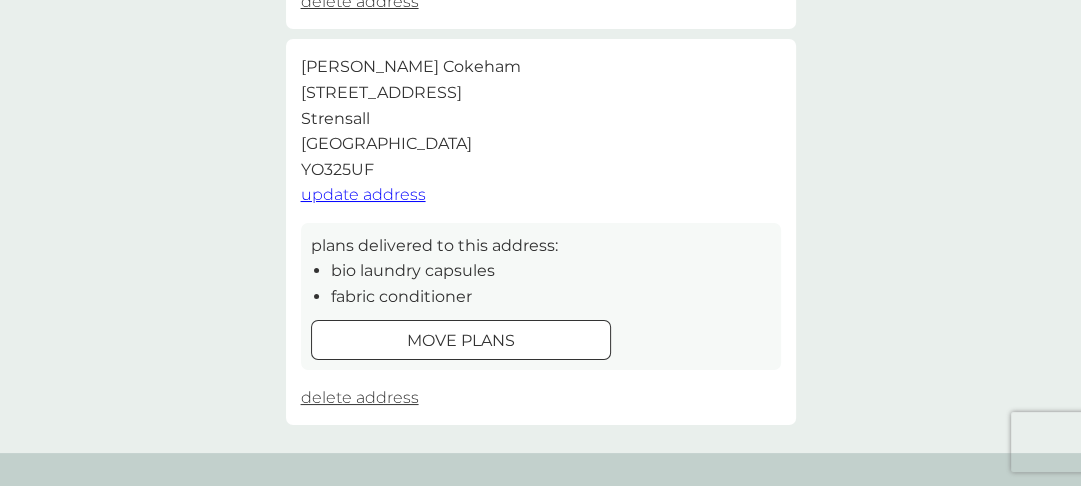 scroll, scrollTop: 519, scrollLeft: 0, axis: vertical 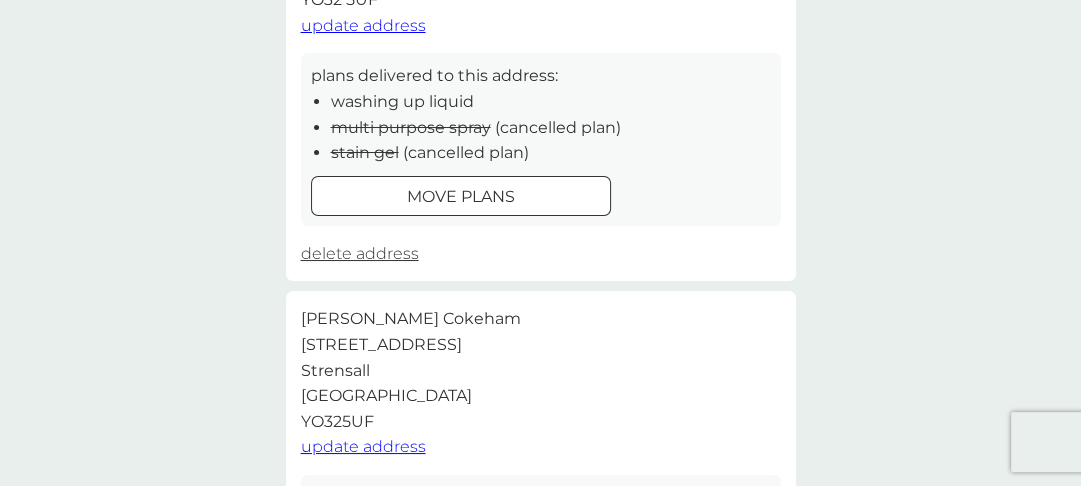 click on "move plans" at bounding box center [461, 197] 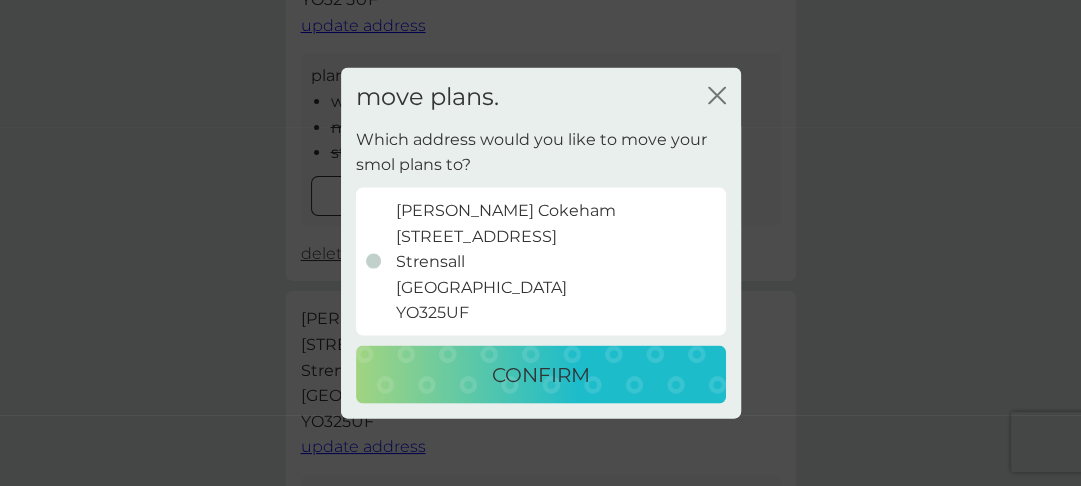 click on "CONFIRM" at bounding box center (541, 374) 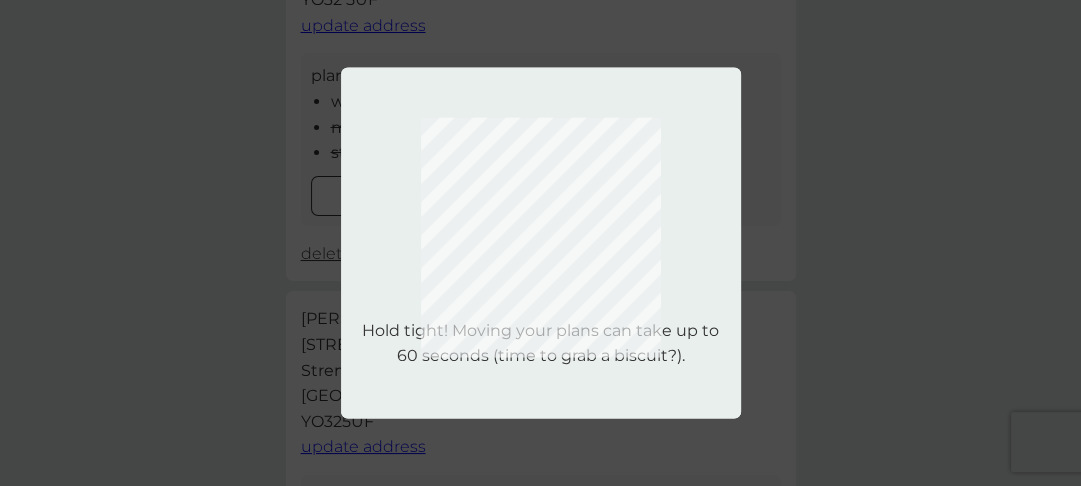 scroll, scrollTop: 0, scrollLeft: 0, axis: both 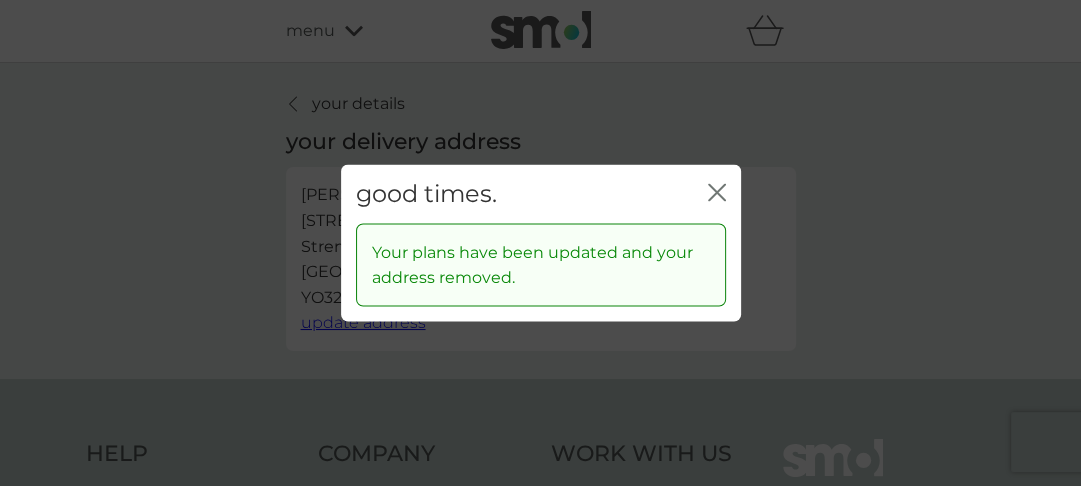 click on "Your plans have been updated and your address removed." at bounding box center [541, 264] 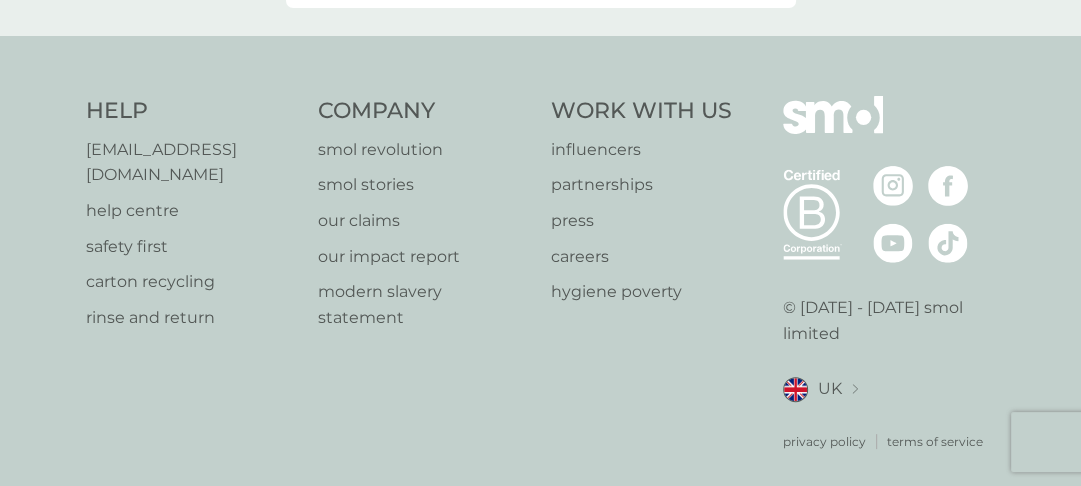 scroll, scrollTop: 0, scrollLeft: 0, axis: both 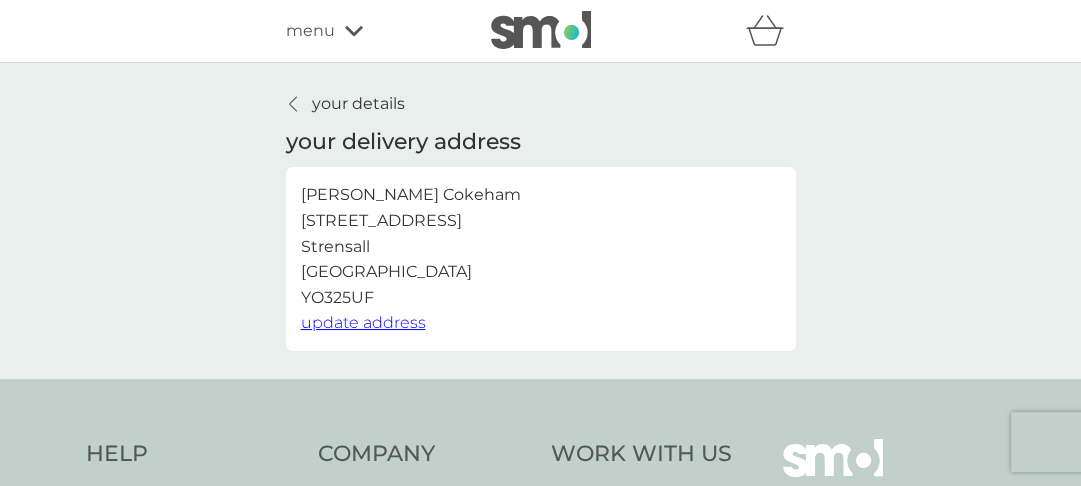 click 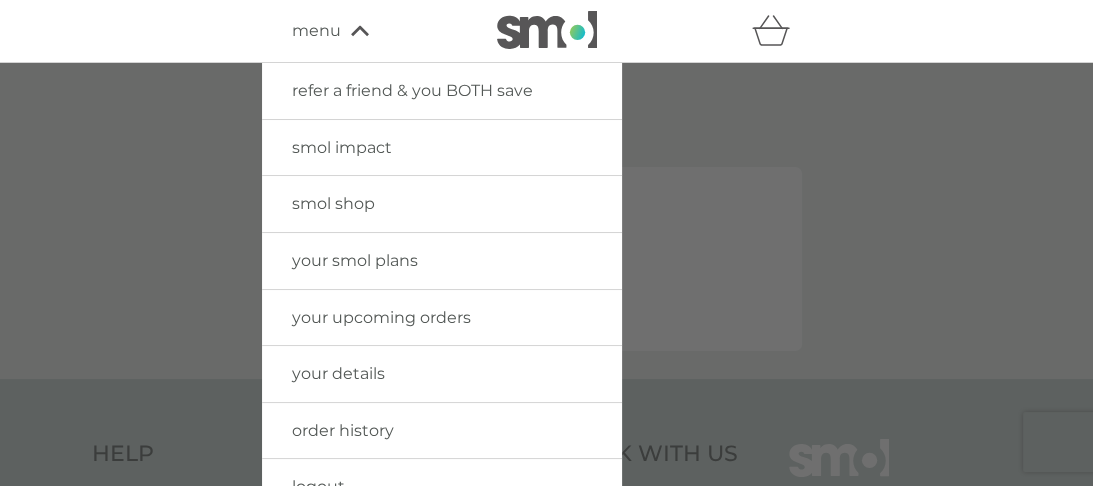 click on "your upcoming orders" at bounding box center (381, 317) 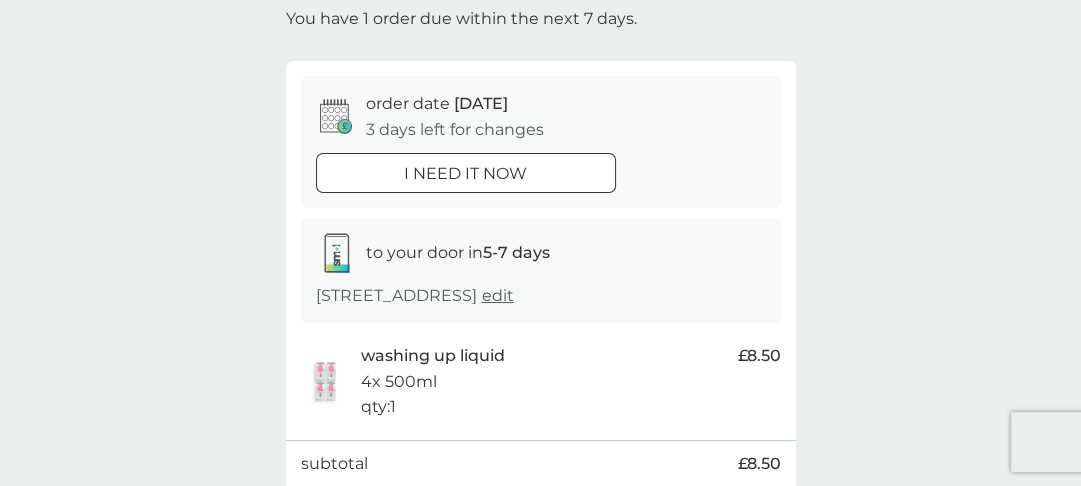 scroll, scrollTop: 229, scrollLeft: 0, axis: vertical 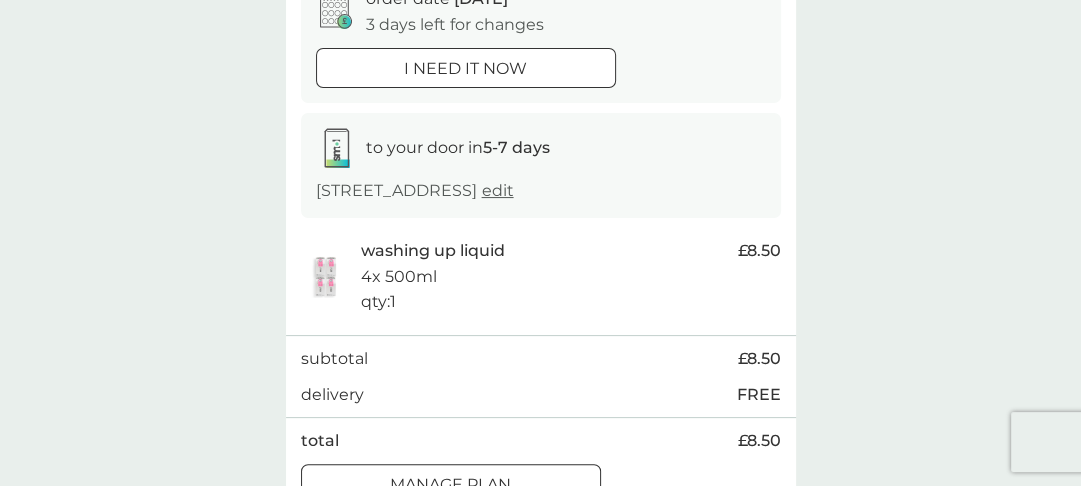 click on "edit" at bounding box center [498, 190] 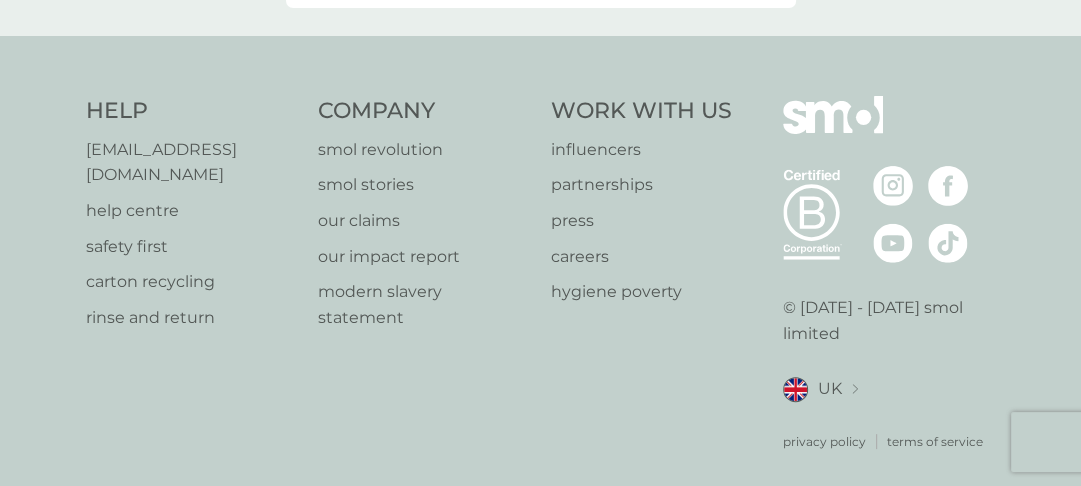 scroll, scrollTop: 0, scrollLeft: 0, axis: both 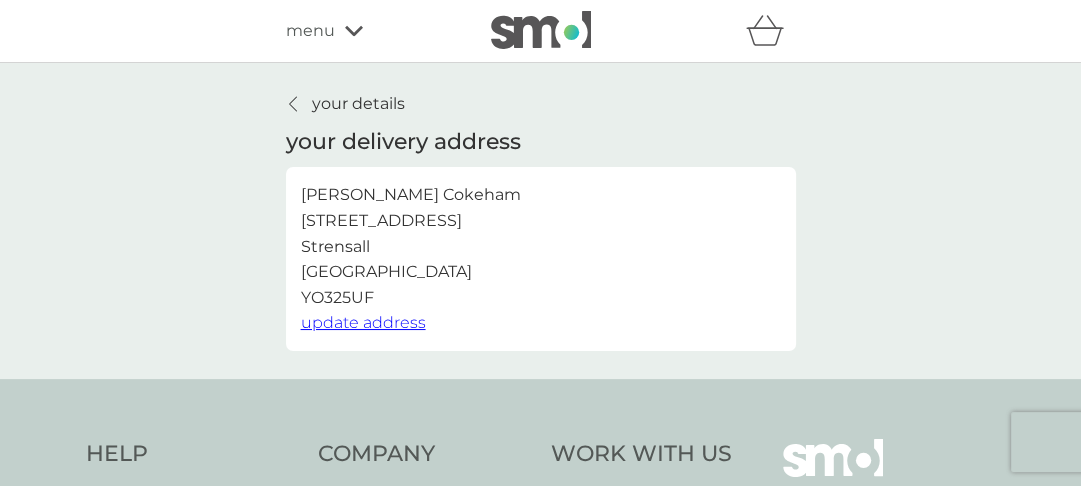 click 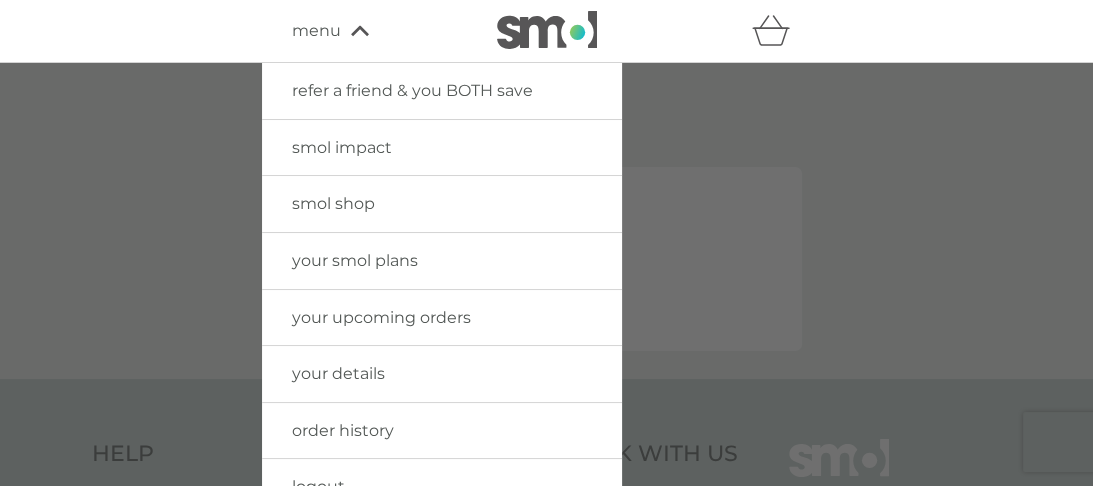 click on "your upcoming orders" at bounding box center [381, 317] 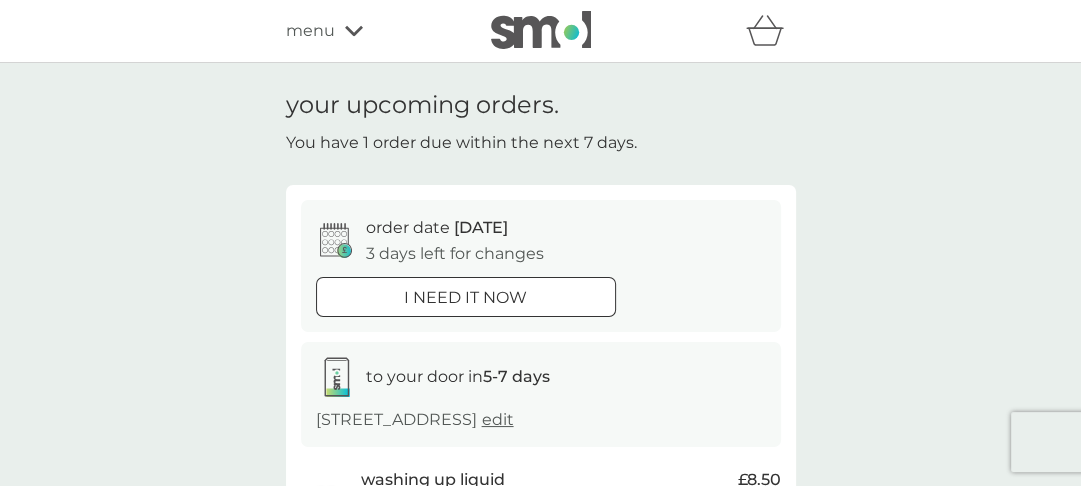 click 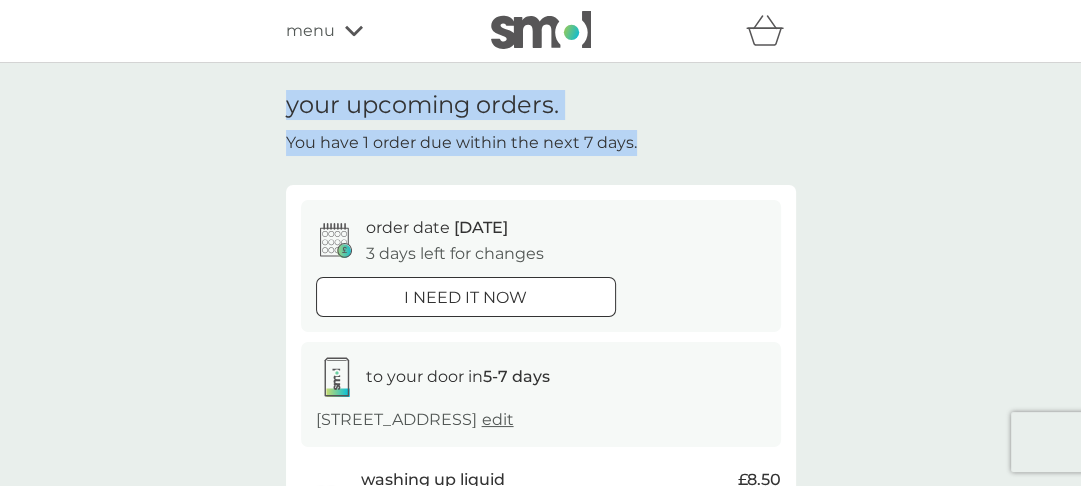 drag, startPoint x: 1076, startPoint y: 56, endPoint x: 1082, endPoint y: 112, distance: 56.32051 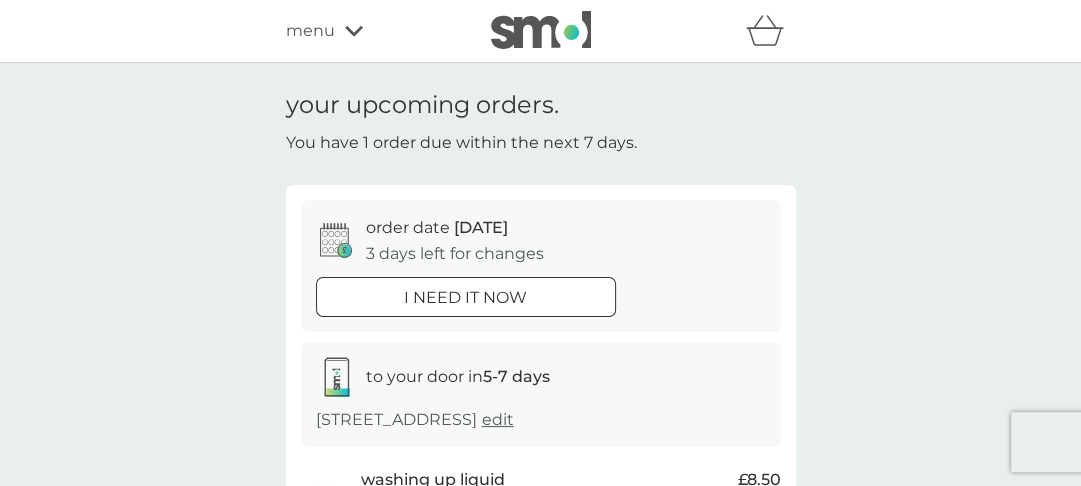 click on "your upcoming orders. You have 1 order due within the next 7 days. order date   15 Jul 3 days left for changes i need it now to your door in  5-7 days 1 Orchard Way, Strensall, York, YO325UF edit washing up liquid 4x 500ml qty :  1 £8.50 subtotal £8.50 delivery FREE total £8.50 Manage plan" at bounding box center [540, 419] 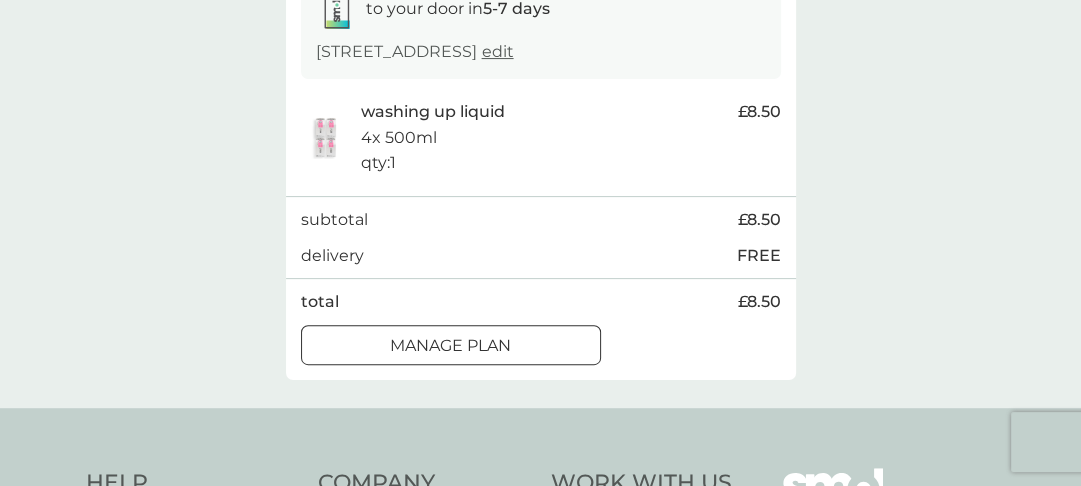 scroll, scrollTop: 388, scrollLeft: 0, axis: vertical 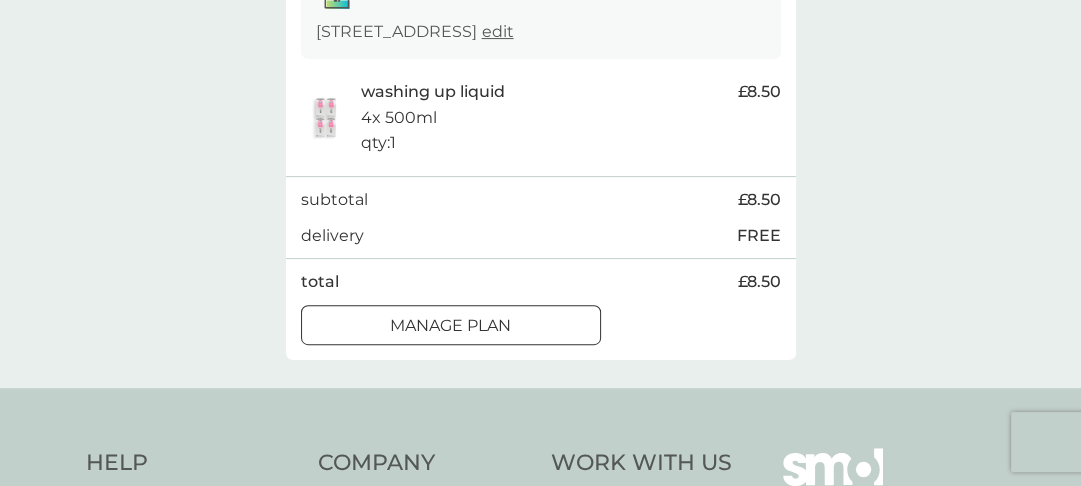 click on "Manage plan" at bounding box center (450, 326) 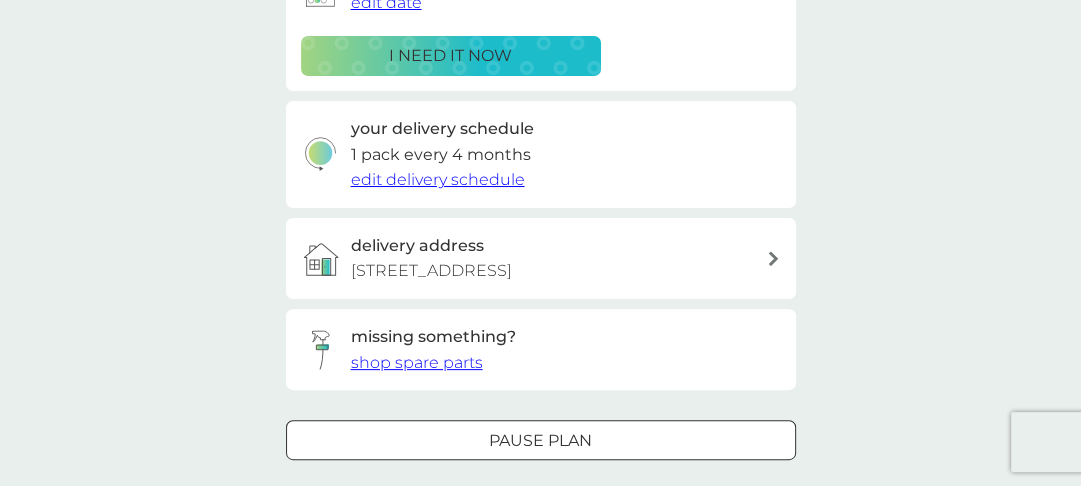 scroll, scrollTop: 0, scrollLeft: 0, axis: both 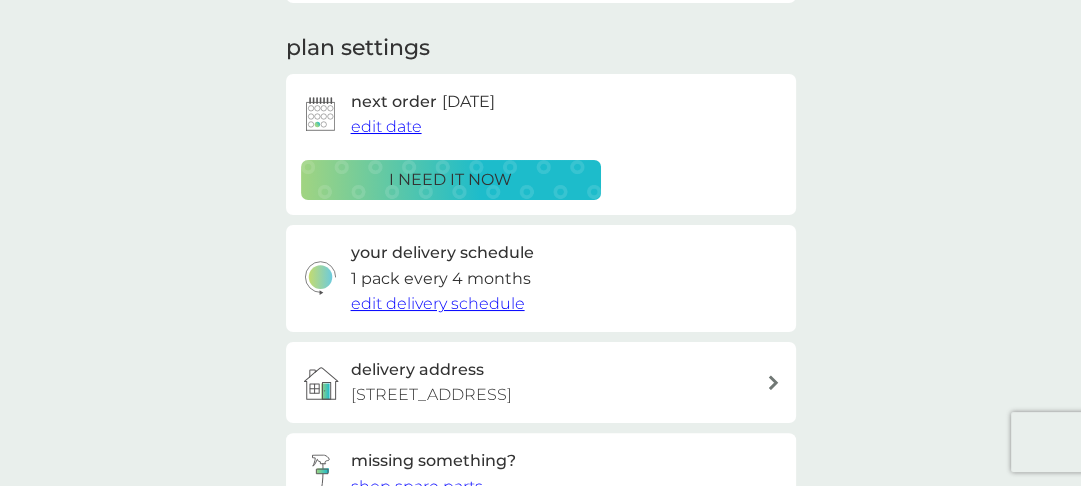 click on "edit date" at bounding box center [386, 126] 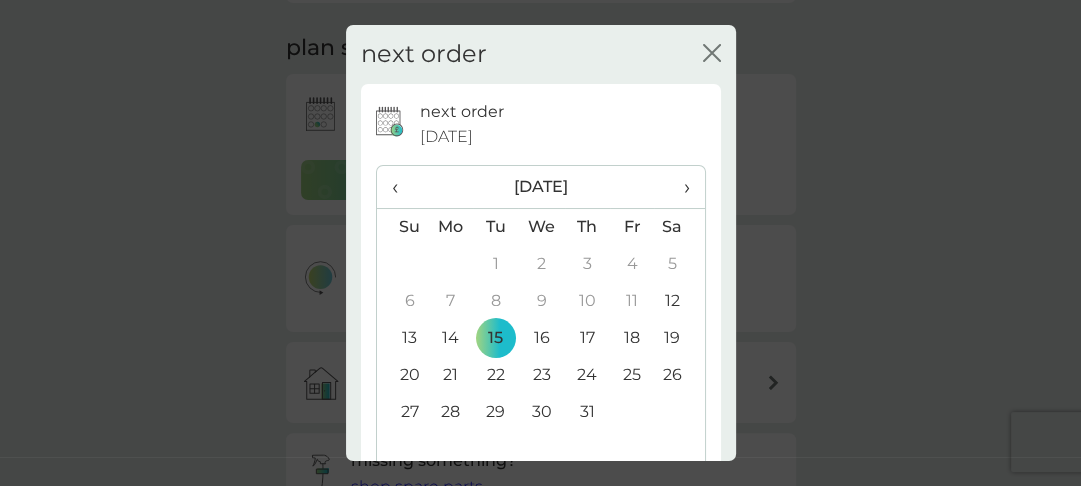 click on "›" at bounding box center [679, 187] 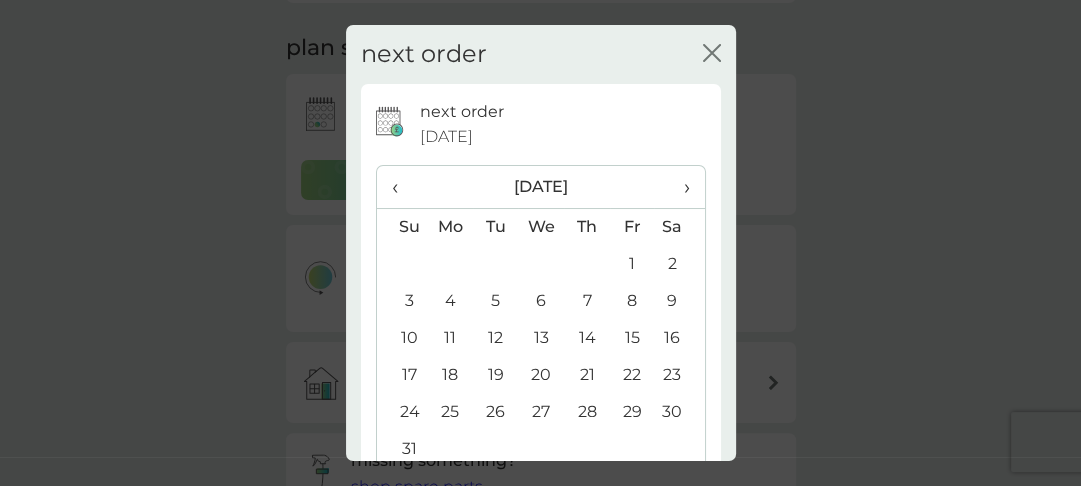 click on "›" at bounding box center (679, 187) 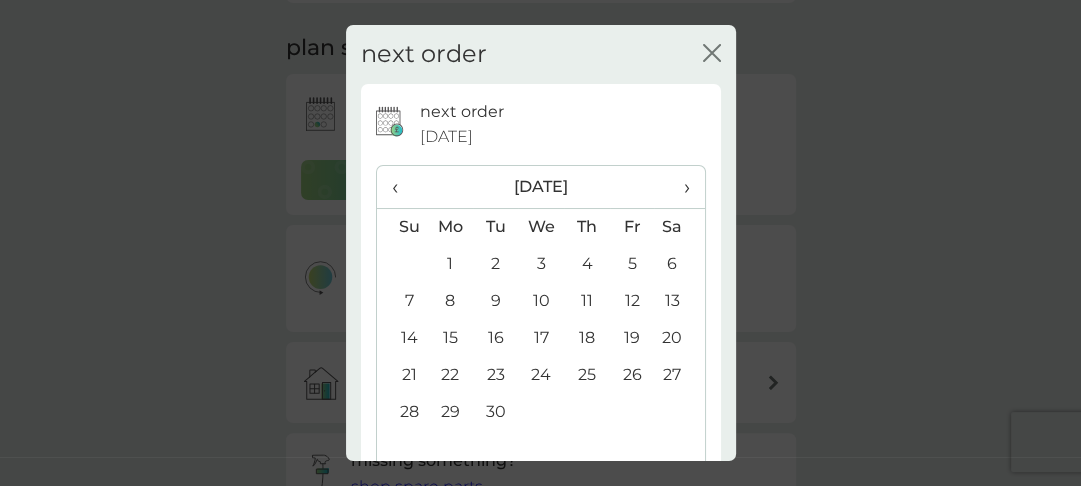 click on "›" at bounding box center (679, 187) 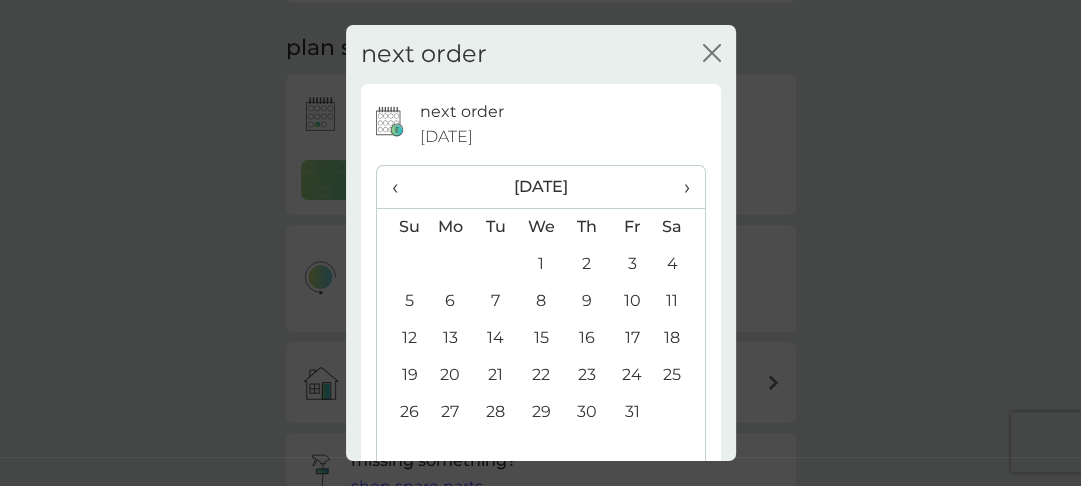 click on "›" at bounding box center [679, 187] 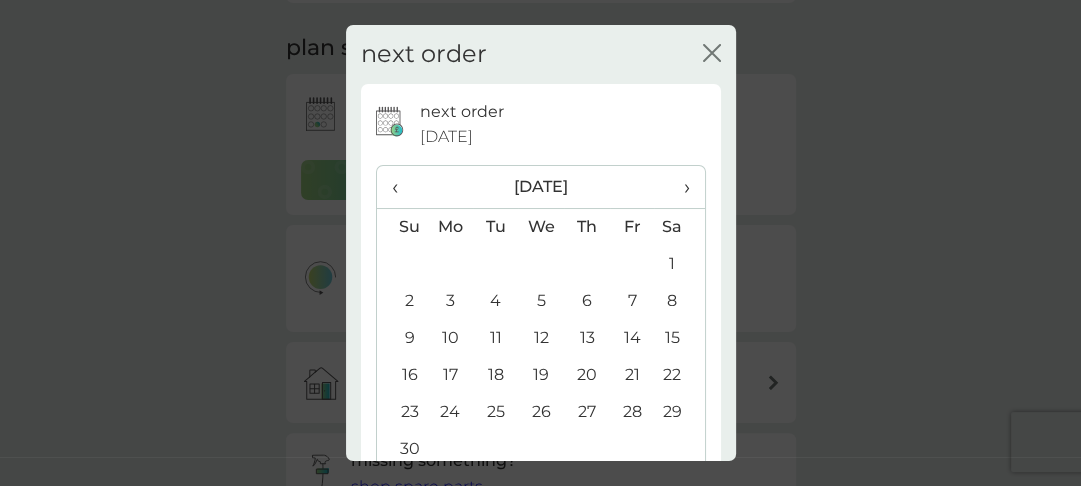 click on "›" at bounding box center (679, 187) 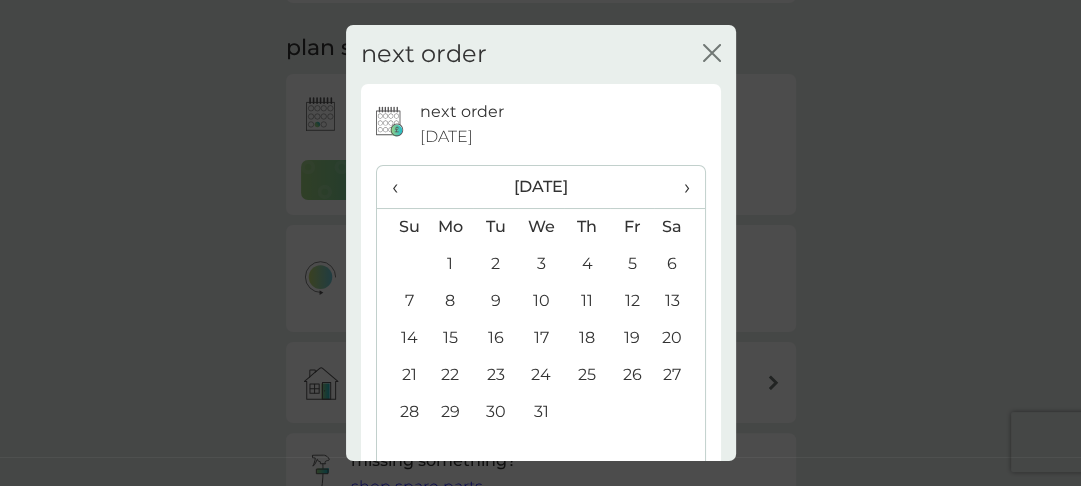 click on "15" at bounding box center (451, 338) 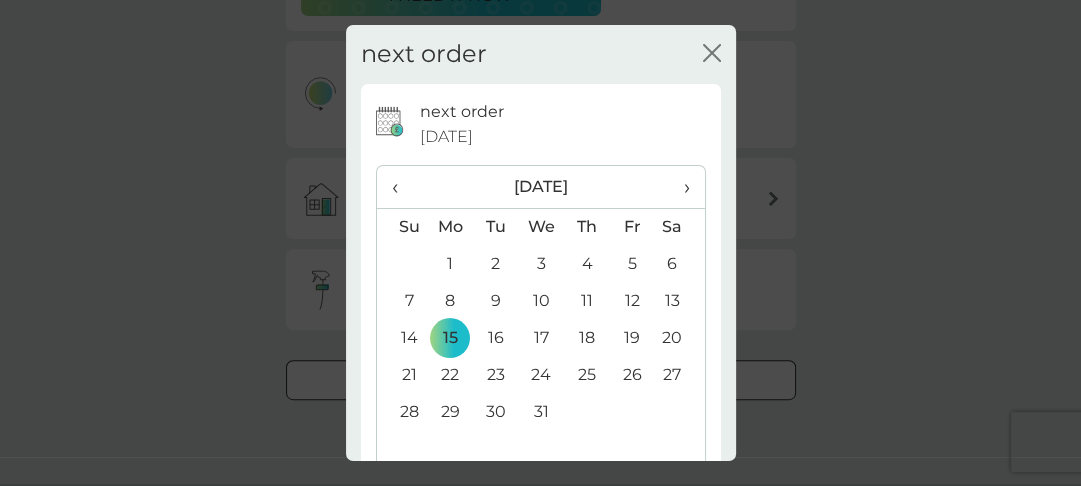 scroll, scrollTop: 348, scrollLeft: 0, axis: vertical 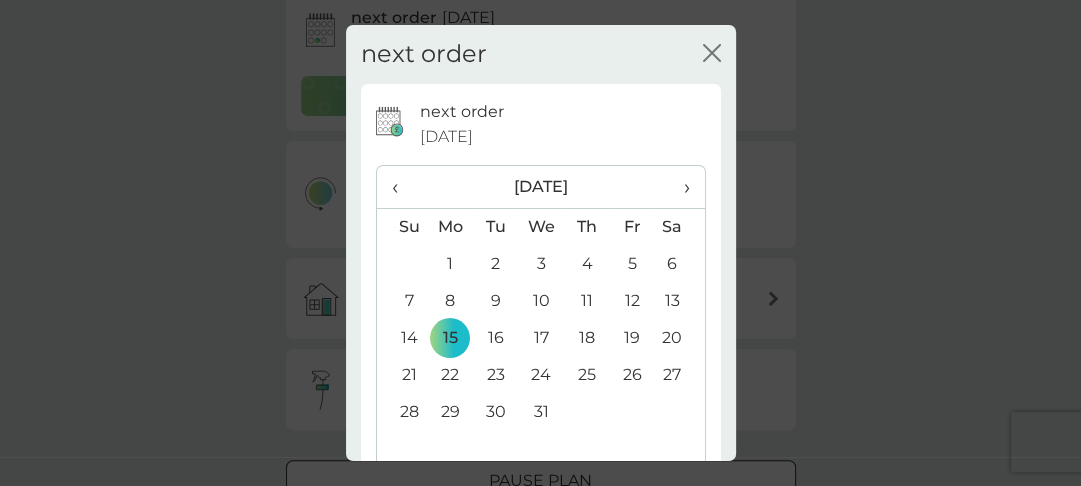 click on "next order close next order 15 Jul 2025 ‹ December 2025 › Su Mo Tu We Th Fr Sa 30 1 2 3 4 5 6 7 8 9 10 11 12 13 14 15 16 17 18 19 20 21 22 23 24 25 26 27 28 29 30 31 1 2 3 4 5 6 7 8 9 10 Save" at bounding box center (540, 243) 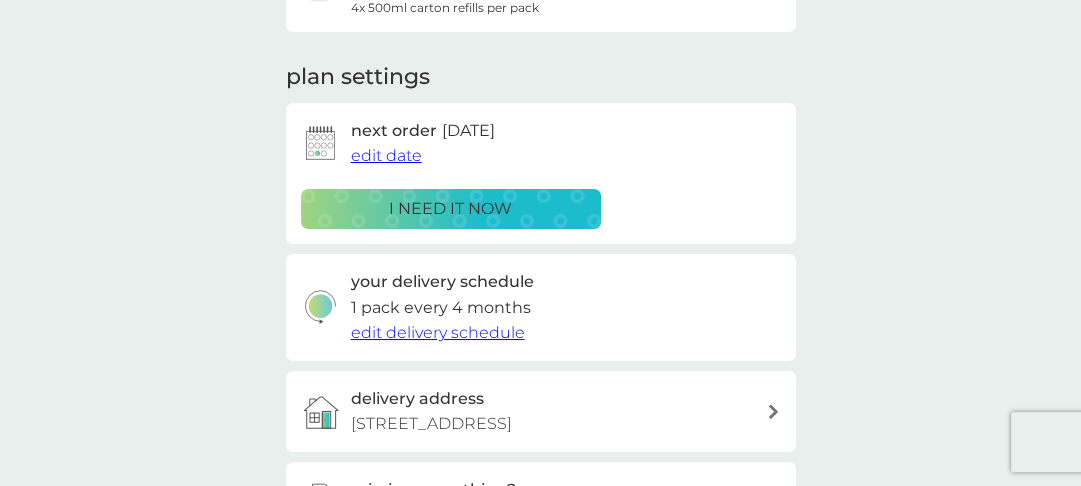scroll, scrollTop: 232, scrollLeft: 0, axis: vertical 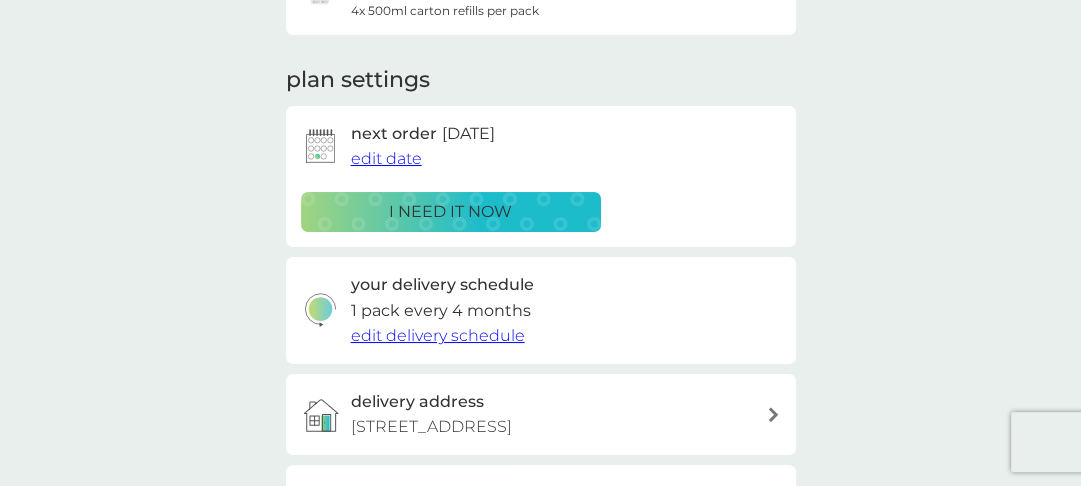 click on "edit date" at bounding box center (386, 158) 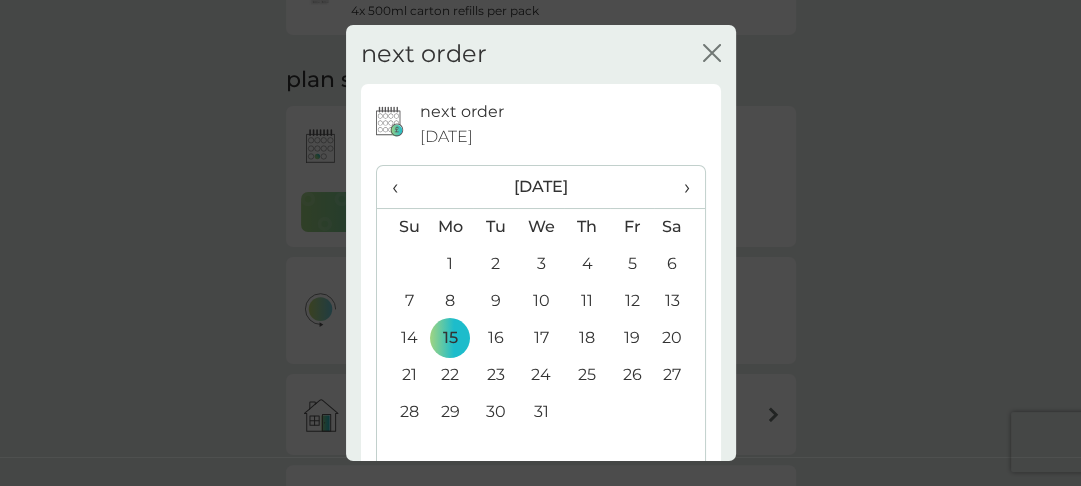click 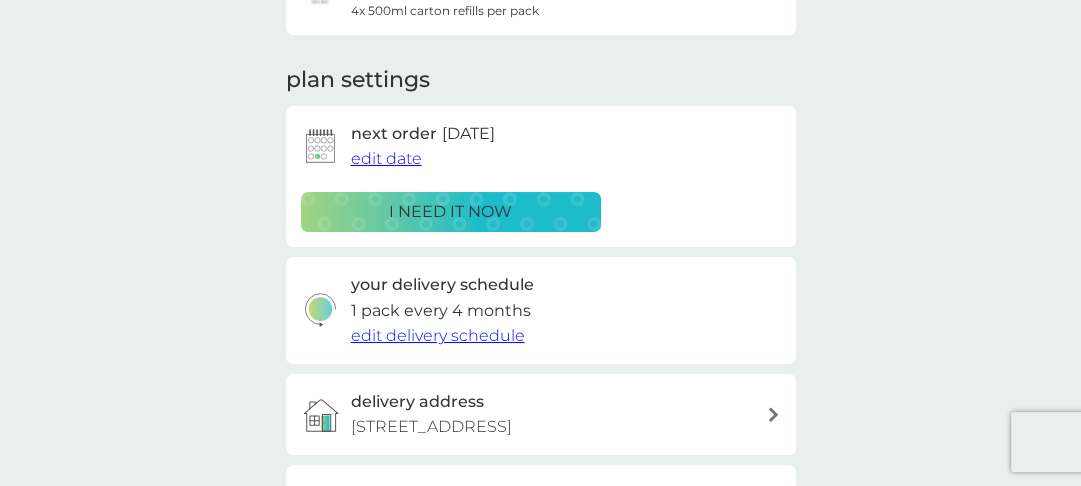 click on "edit delivery schedule" at bounding box center (438, 335) 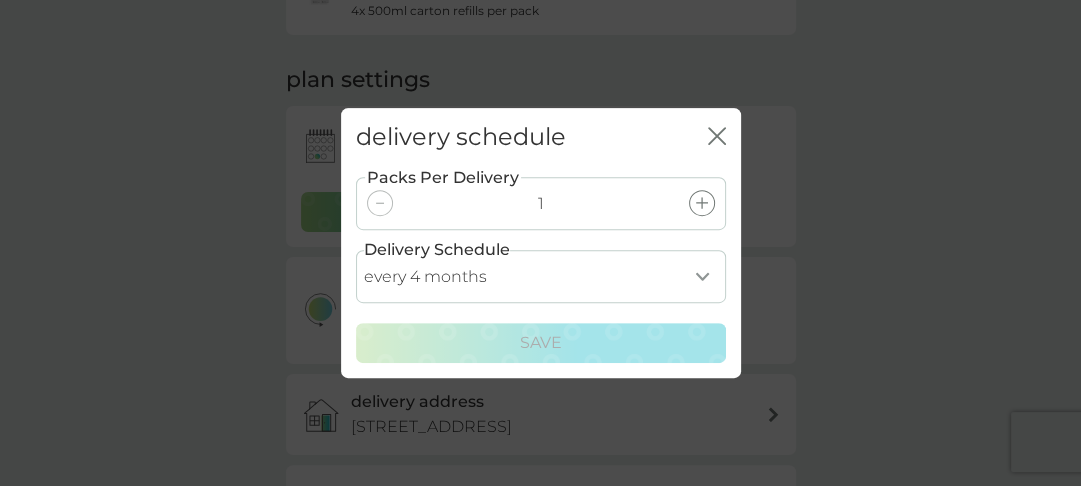 click on "every 1 month every 2 months every 3 months every 4 months every 5 months every 6 months every 7 months" at bounding box center [541, 276] 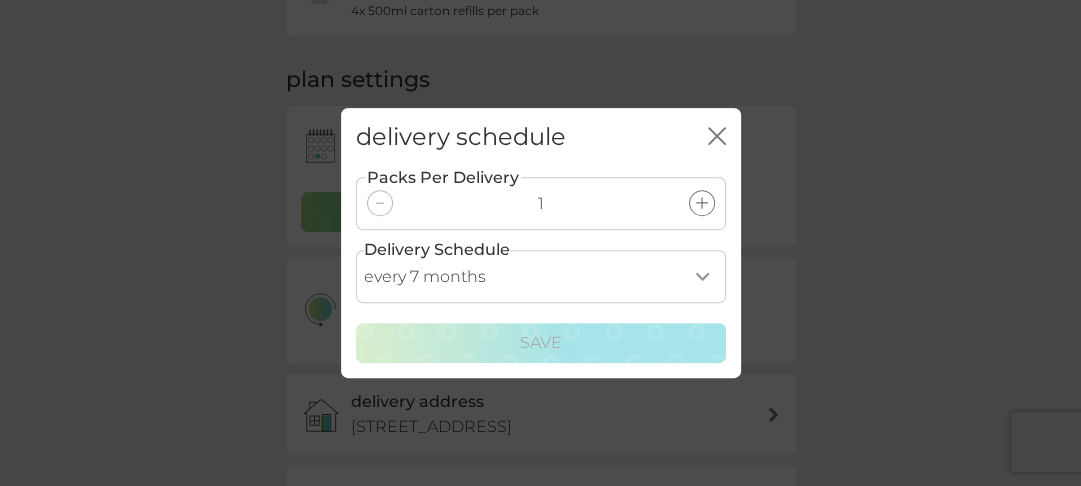 click on "every 1 month every 2 months every 3 months every 4 months every 5 months every 6 months every 7 months" at bounding box center [541, 276] 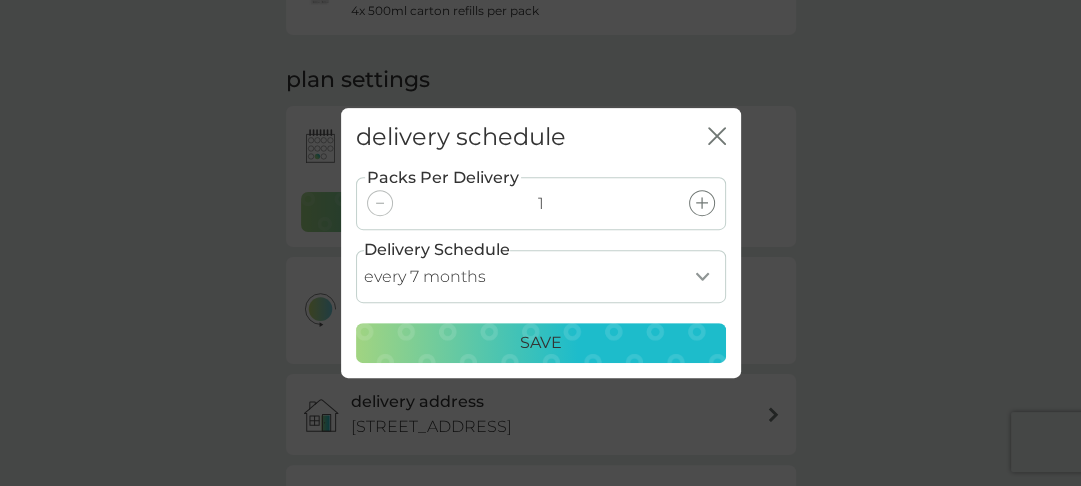 click on "Save" at bounding box center (541, 343) 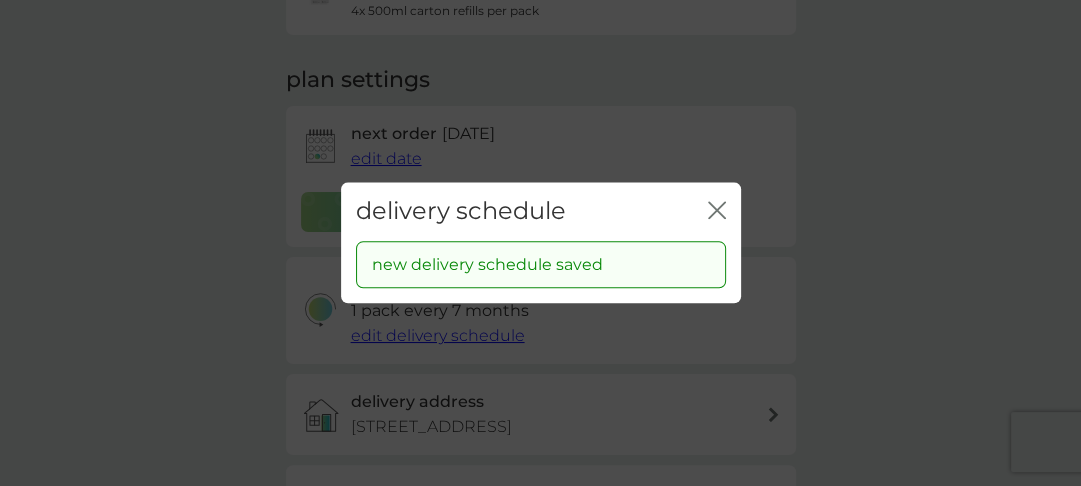 click on "new delivery schedule saved" at bounding box center (487, 265) 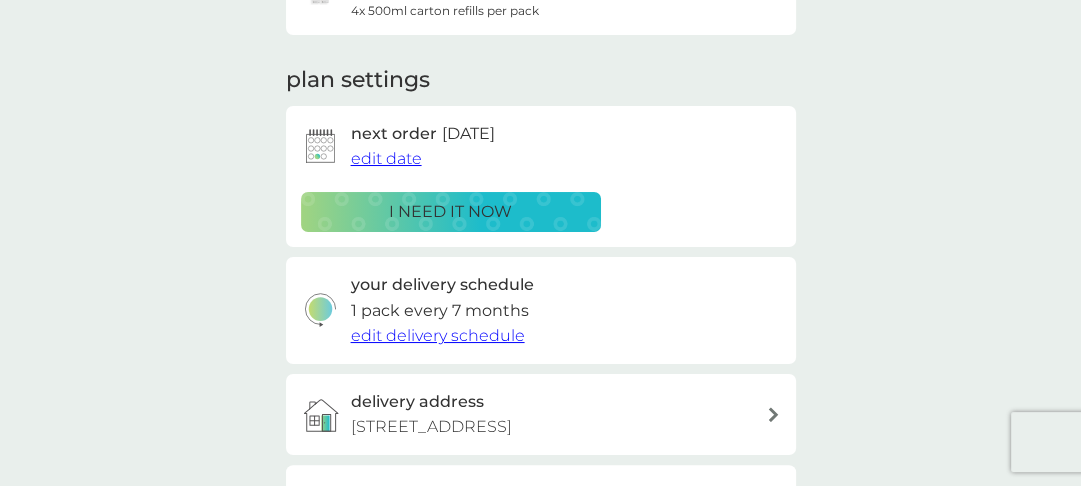 click on "edit date" at bounding box center [386, 158] 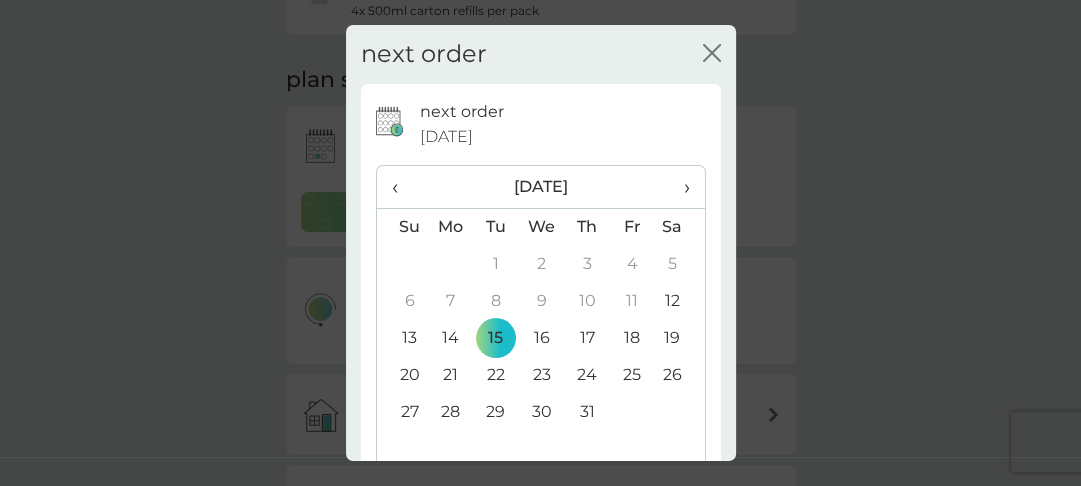click on "›" at bounding box center (679, 187) 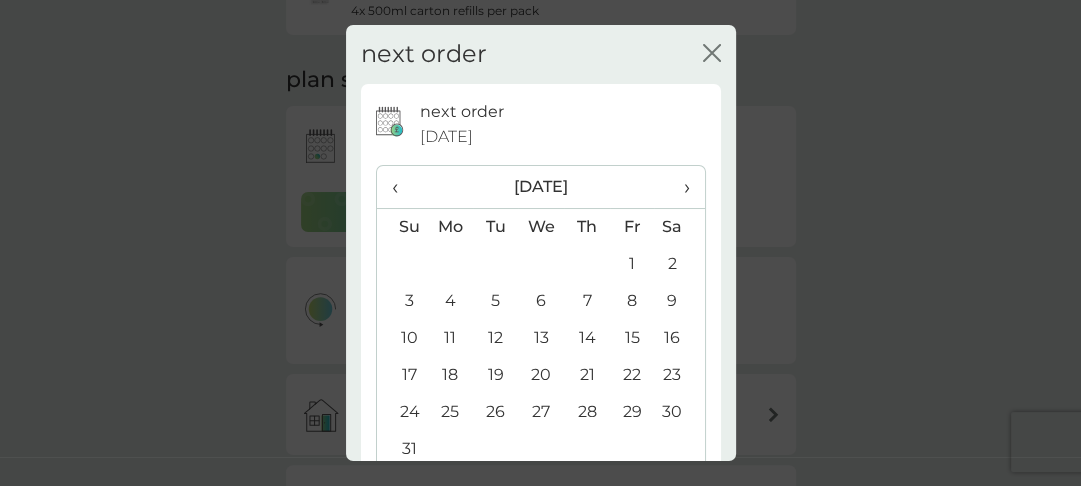 click on "›" at bounding box center (679, 187) 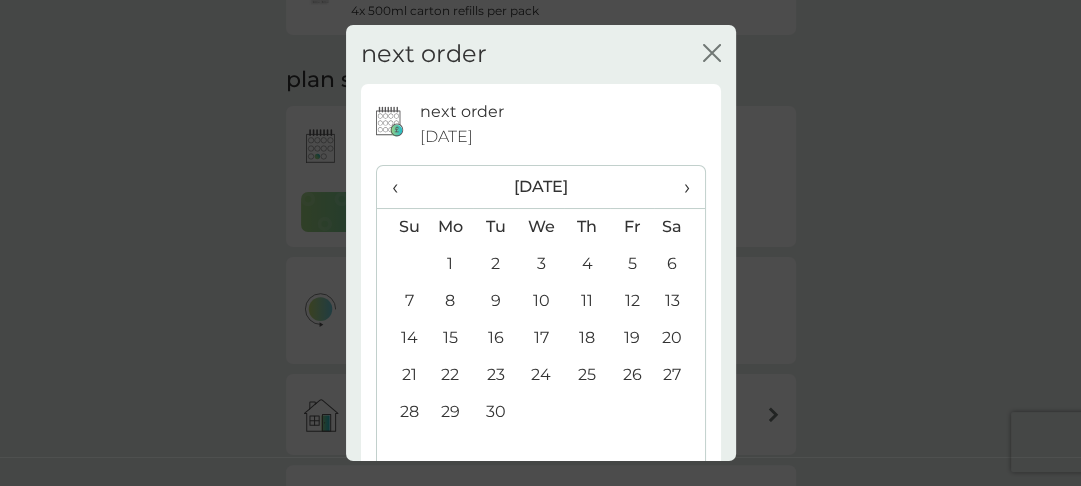 click on "›" at bounding box center [679, 187] 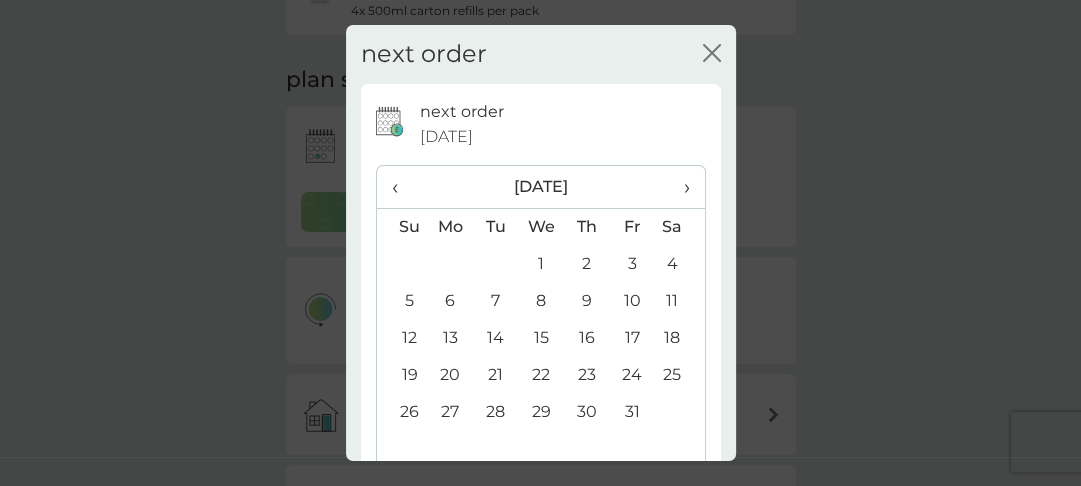 click on "›" at bounding box center (679, 187) 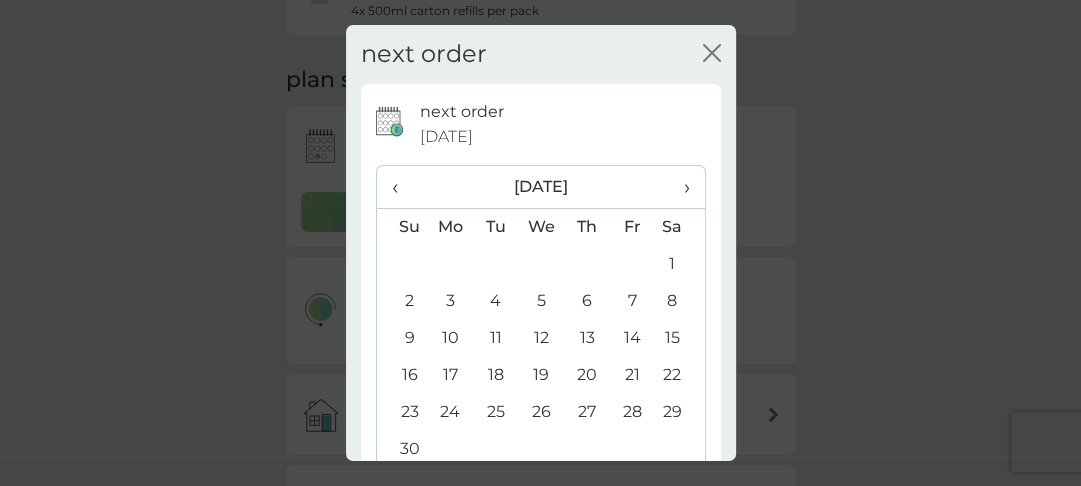 click on "›" at bounding box center [679, 187] 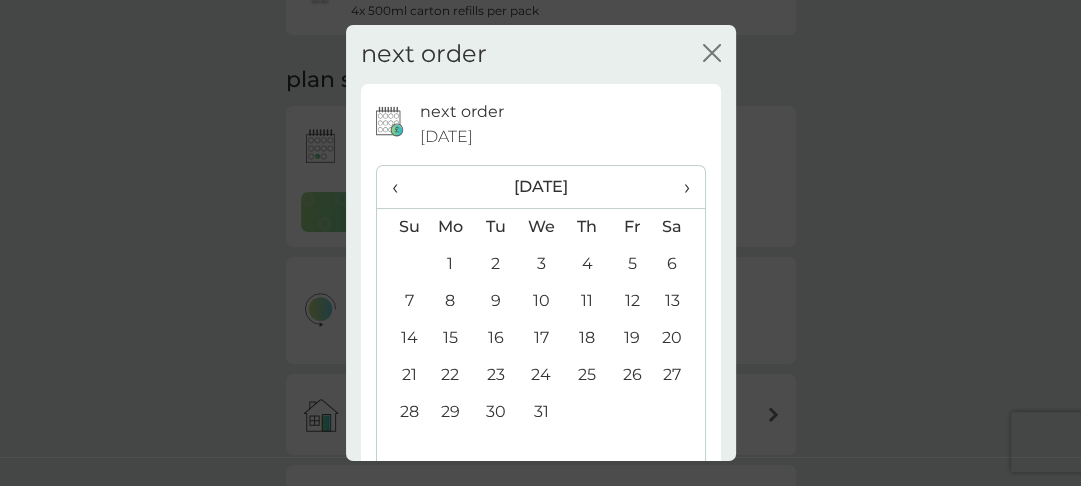 click on "15" at bounding box center (451, 338) 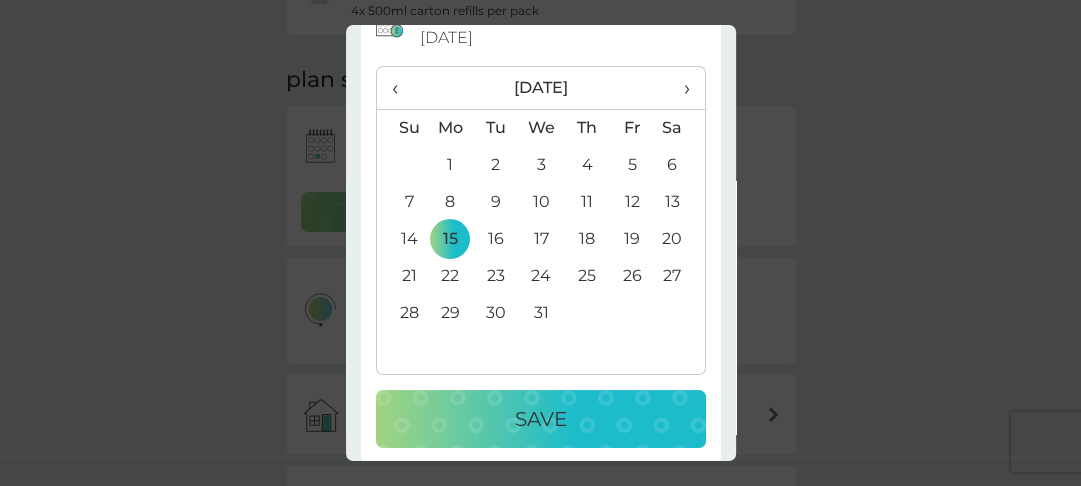 scroll, scrollTop: 115, scrollLeft: 0, axis: vertical 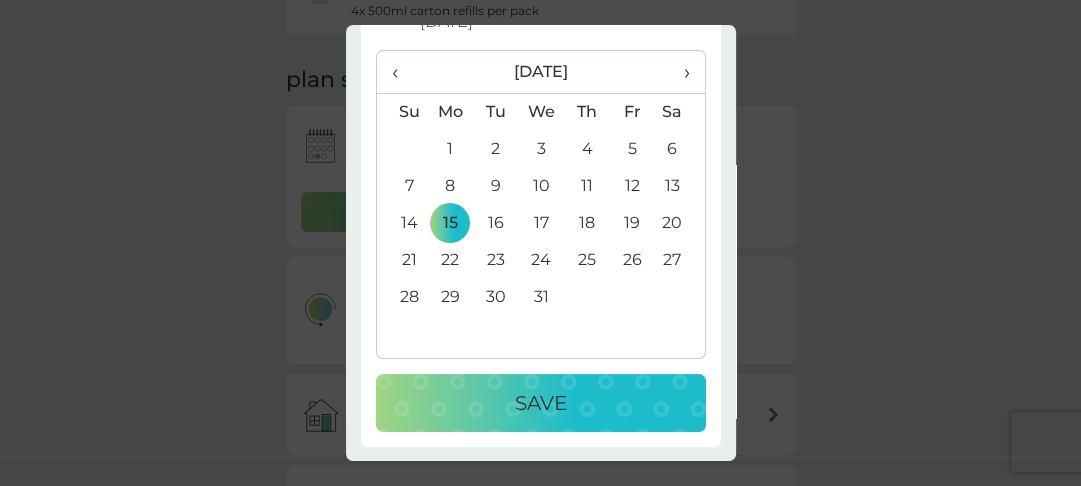 click on "Save" at bounding box center [541, 403] 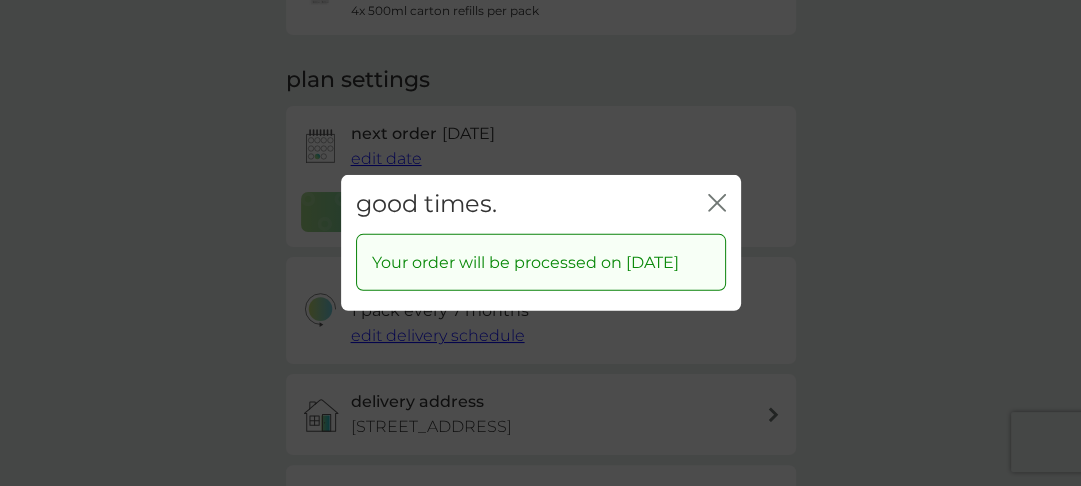 click on "close" 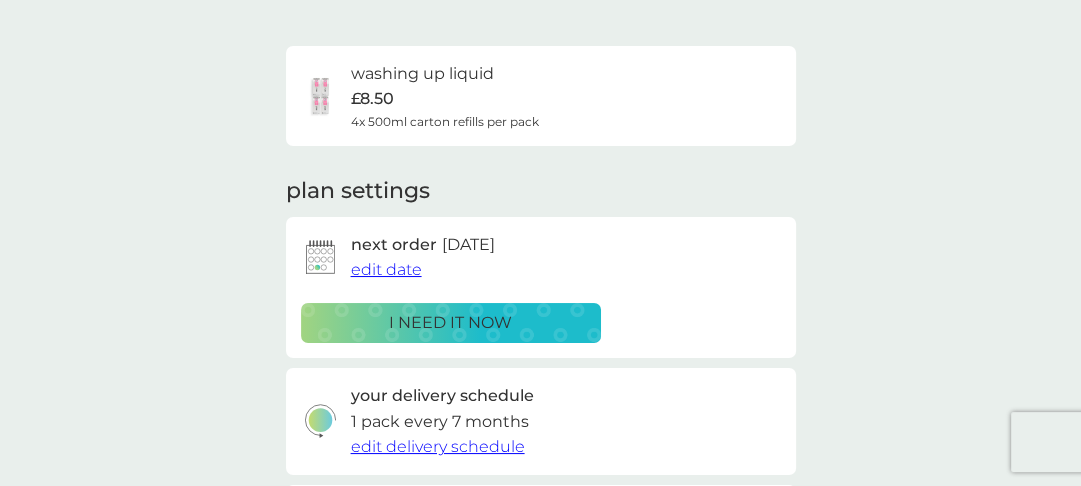 scroll, scrollTop: 0, scrollLeft: 0, axis: both 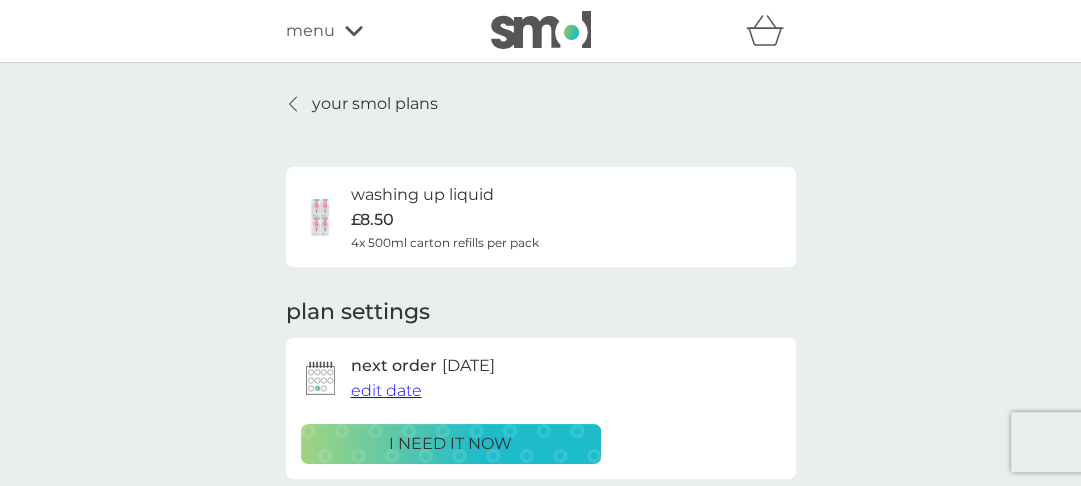 click on "your smol plans washing up liquid £8.50 4x 500ml carton refills per pack plan settings next order 15 Dec 2025 edit date i need it now your delivery schedule 1 pack every 7 months edit delivery schedule delivery address 1 Orchard Way, Strensall, York, YO325UF missing something? shop spare parts Pause plan cancel plan" at bounding box center [540, 497] 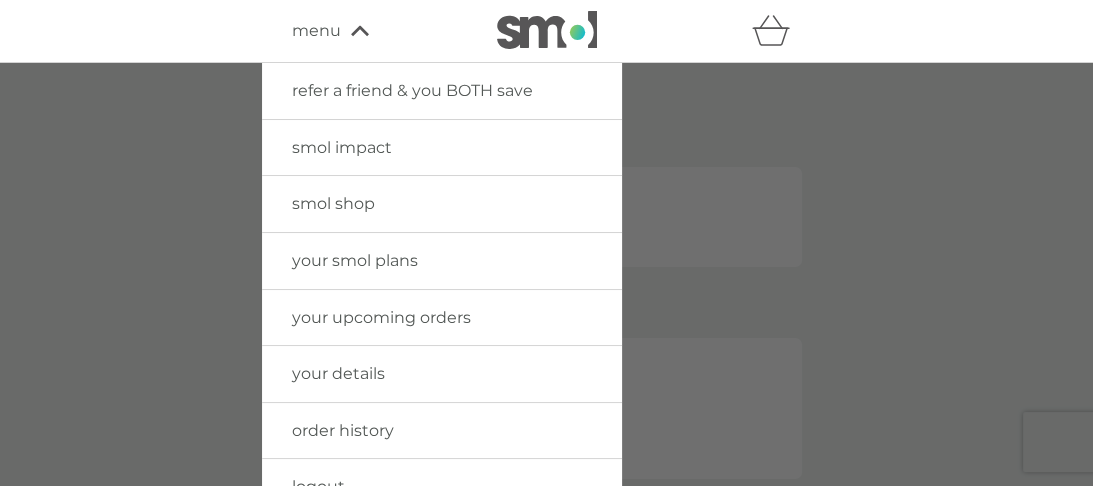 click on "your smol plans" at bounding box center [355, 260] 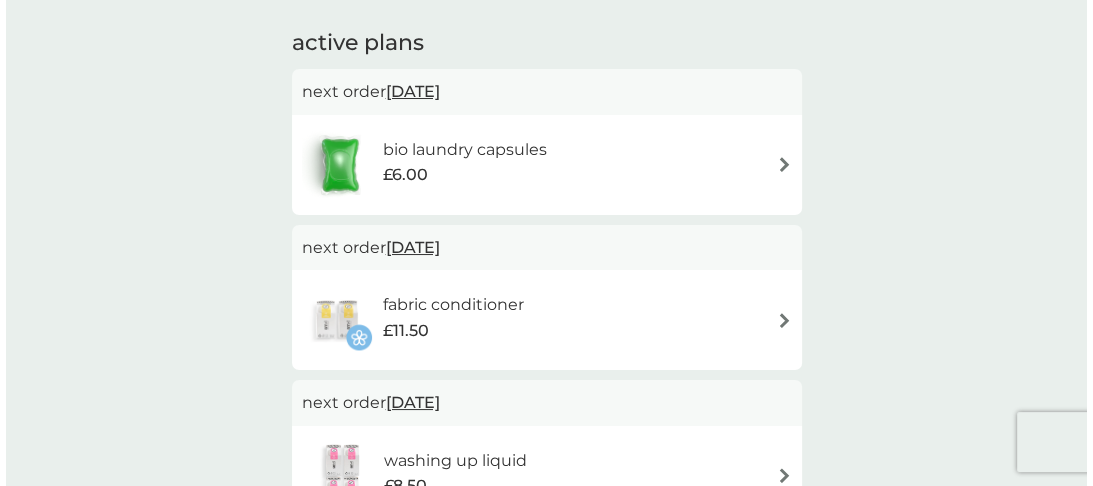 scroll, scrollTop: 0, scrollLeft: 0, axis: both 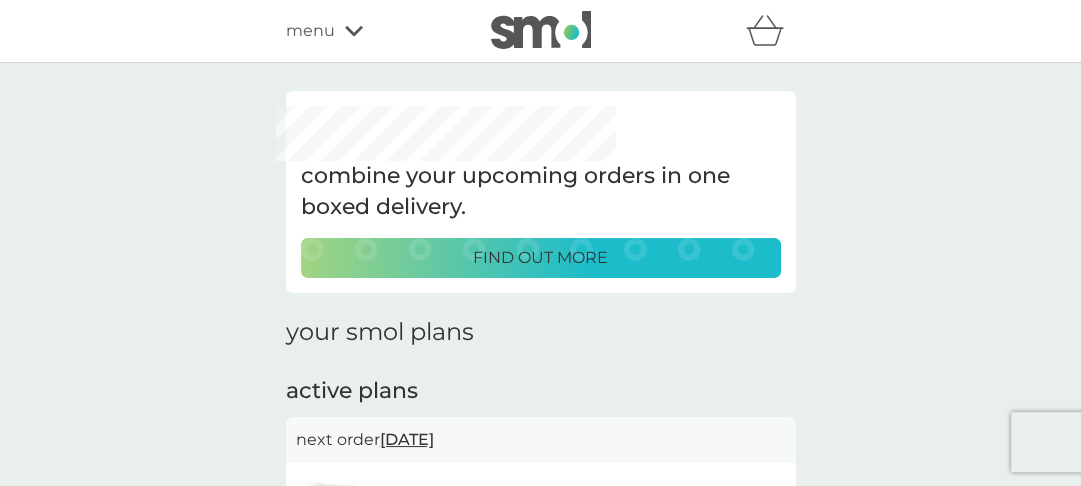 click 